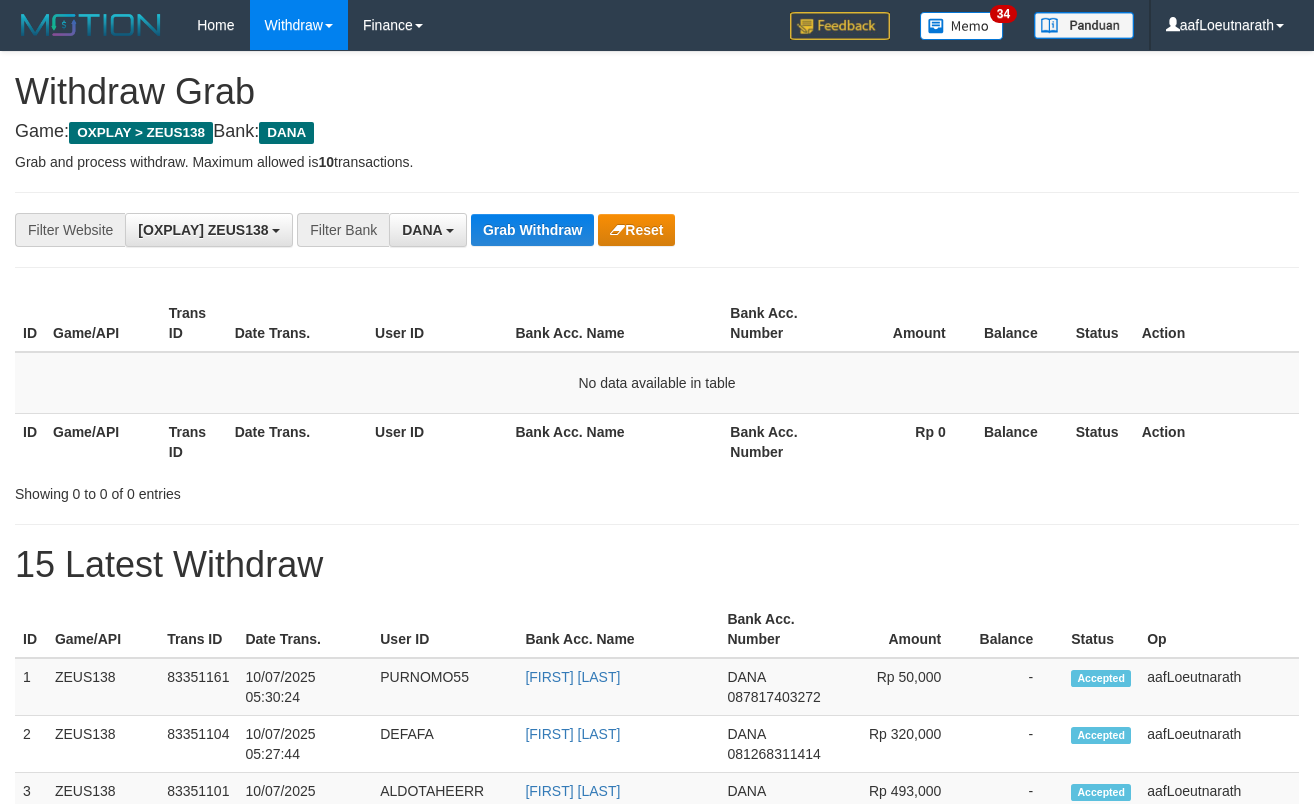 scroll, scrollTop: 0, scrollLeft: 0, axis: both 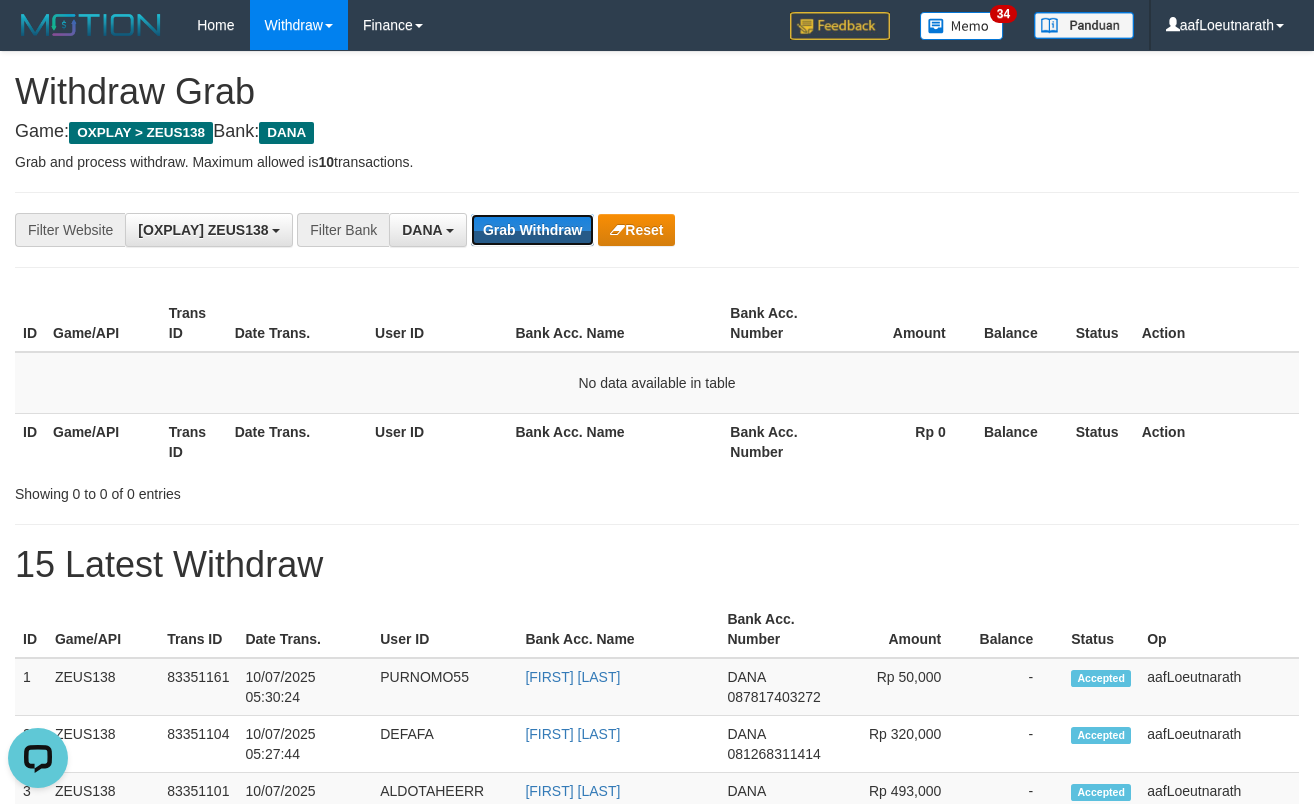 click on "Grab Withdraw" at bounding box center (532, 230) 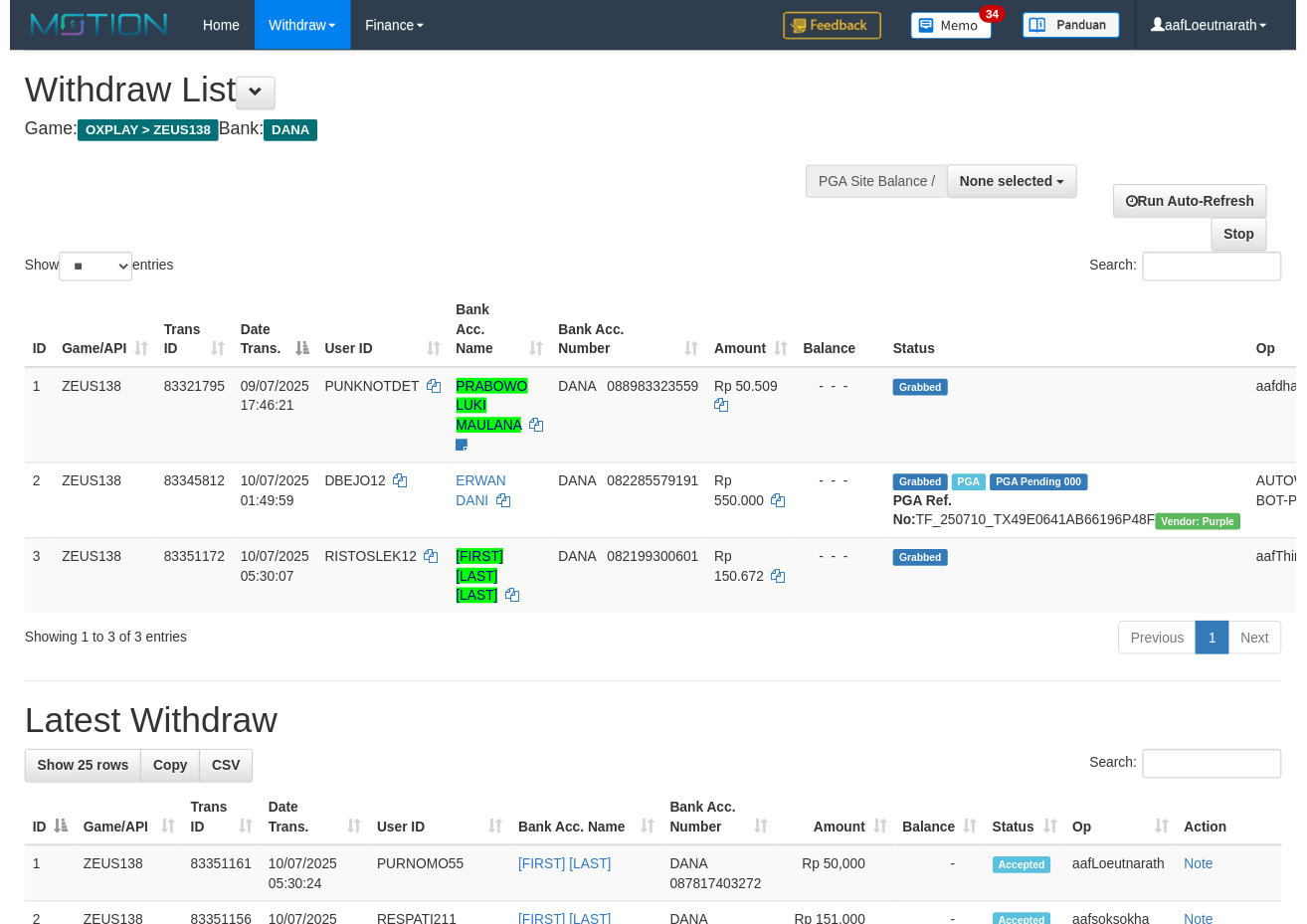 scroll, scrollTop: 0, scrollLeft: 0, axis: both 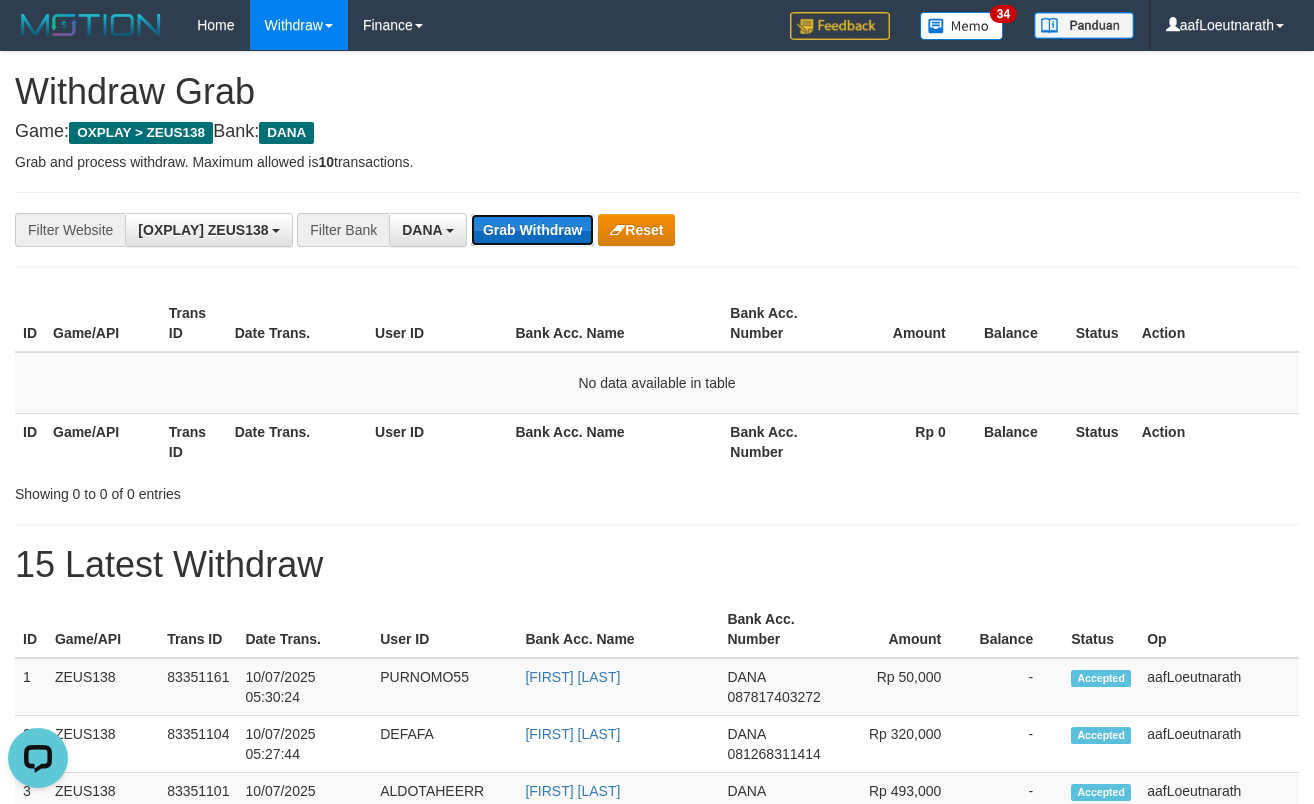 click on "Grab Withdraw" at bounding box center [532, 230] 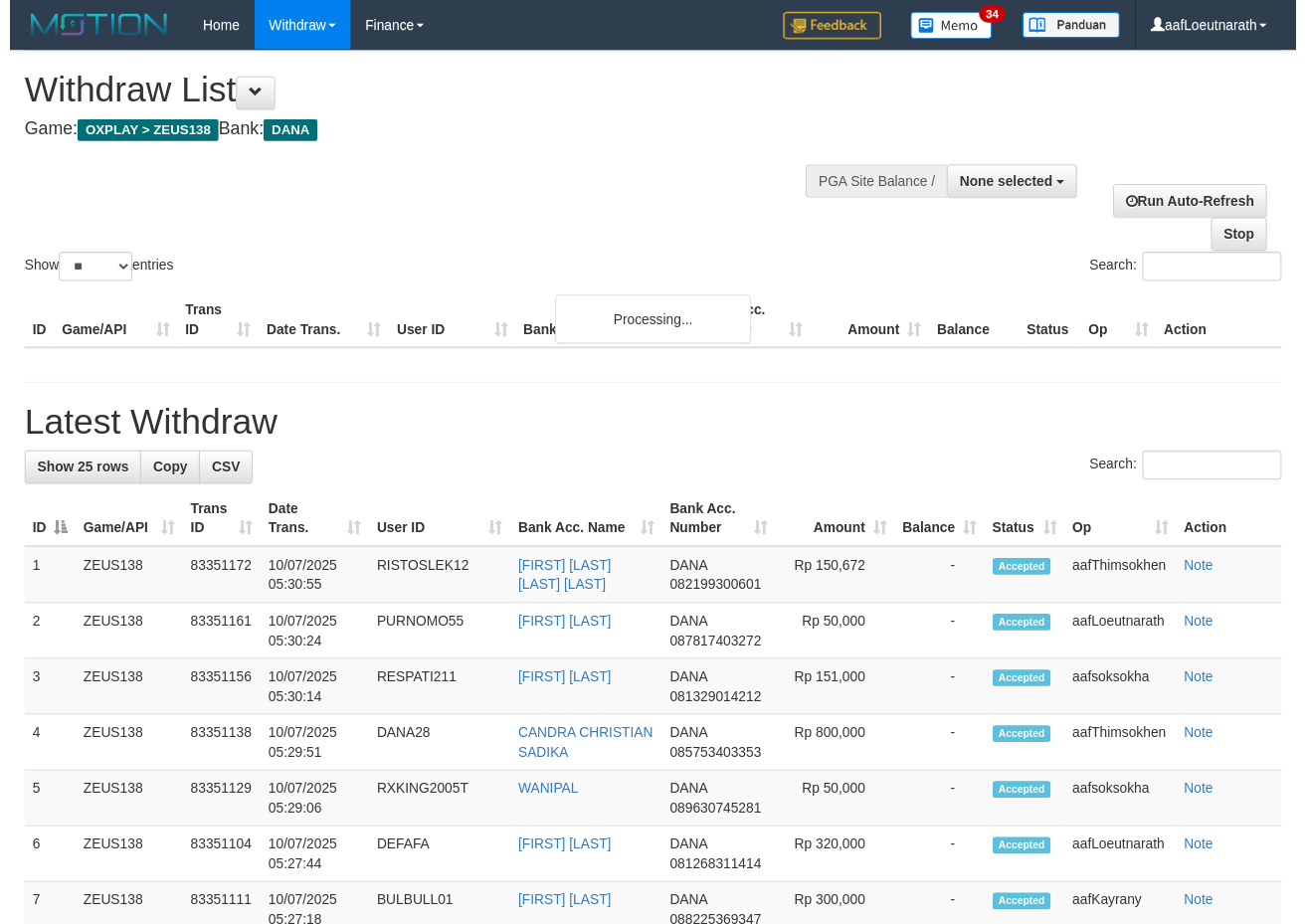 scroll, scrollTop: 0, scrollLeft: 0, axis: both 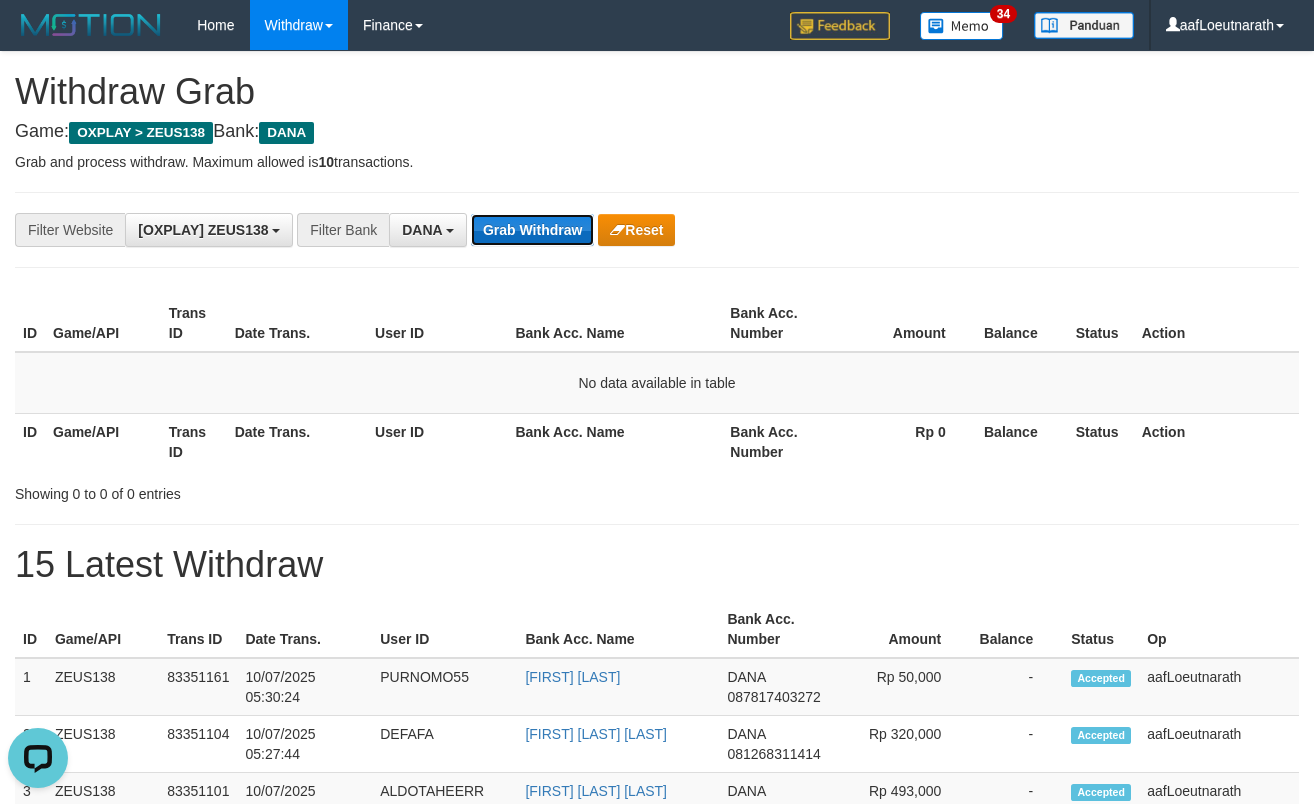 click on "Grab Withdraw" at bounding box center (532, 230) 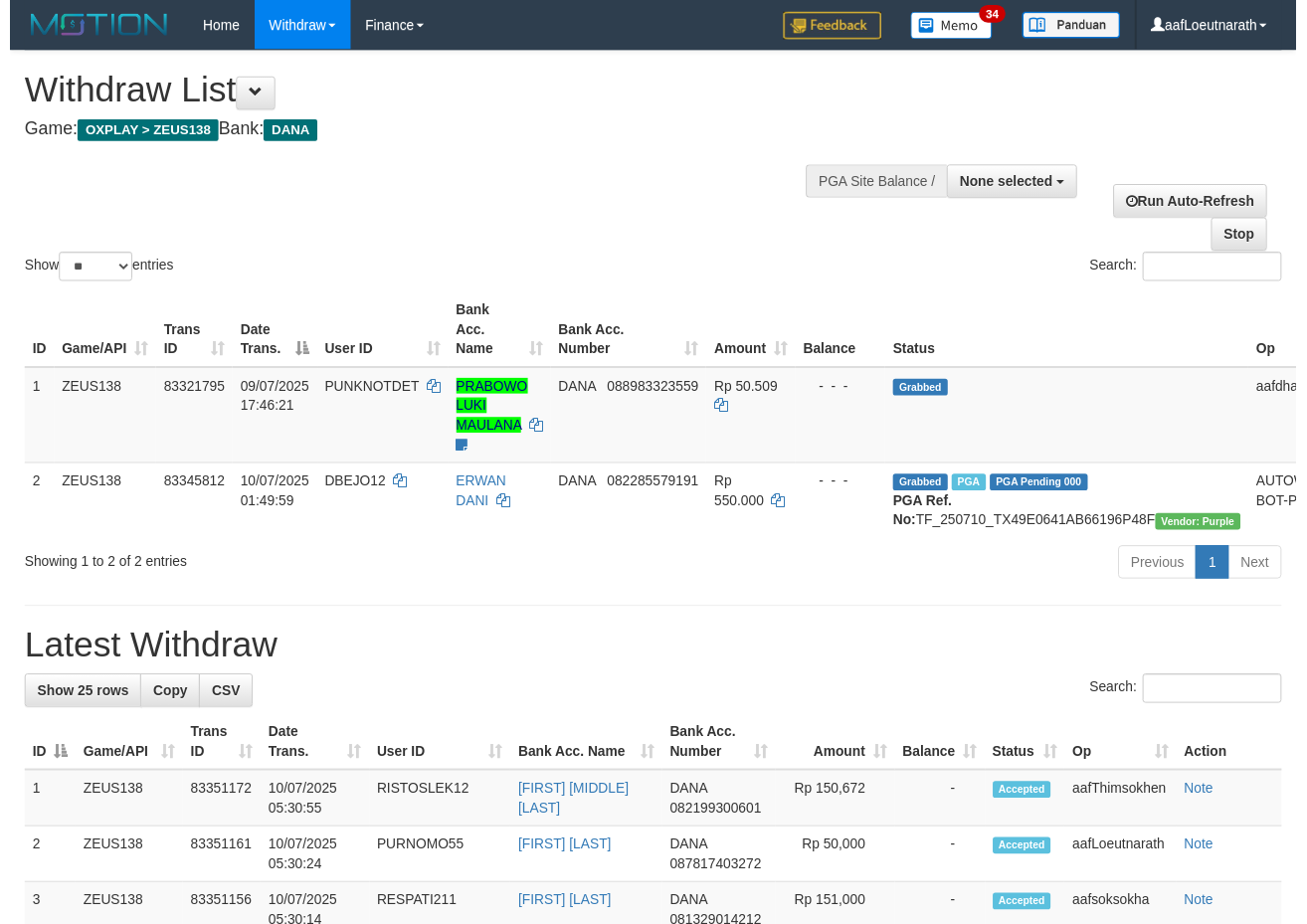 scroll, scrollTop: 0, scrollLeft: 0, axis: both 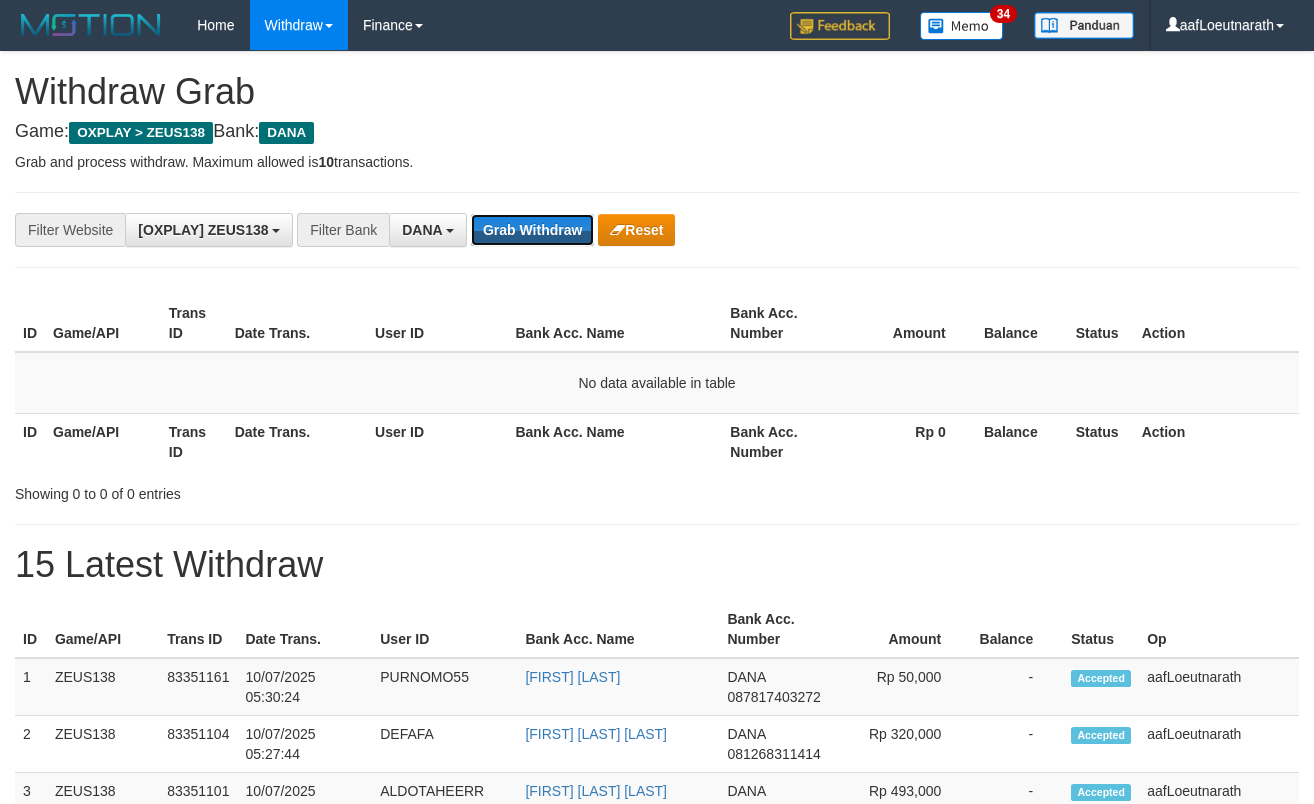 click on "Grab Withdraw" at bounding box center [532, 230] 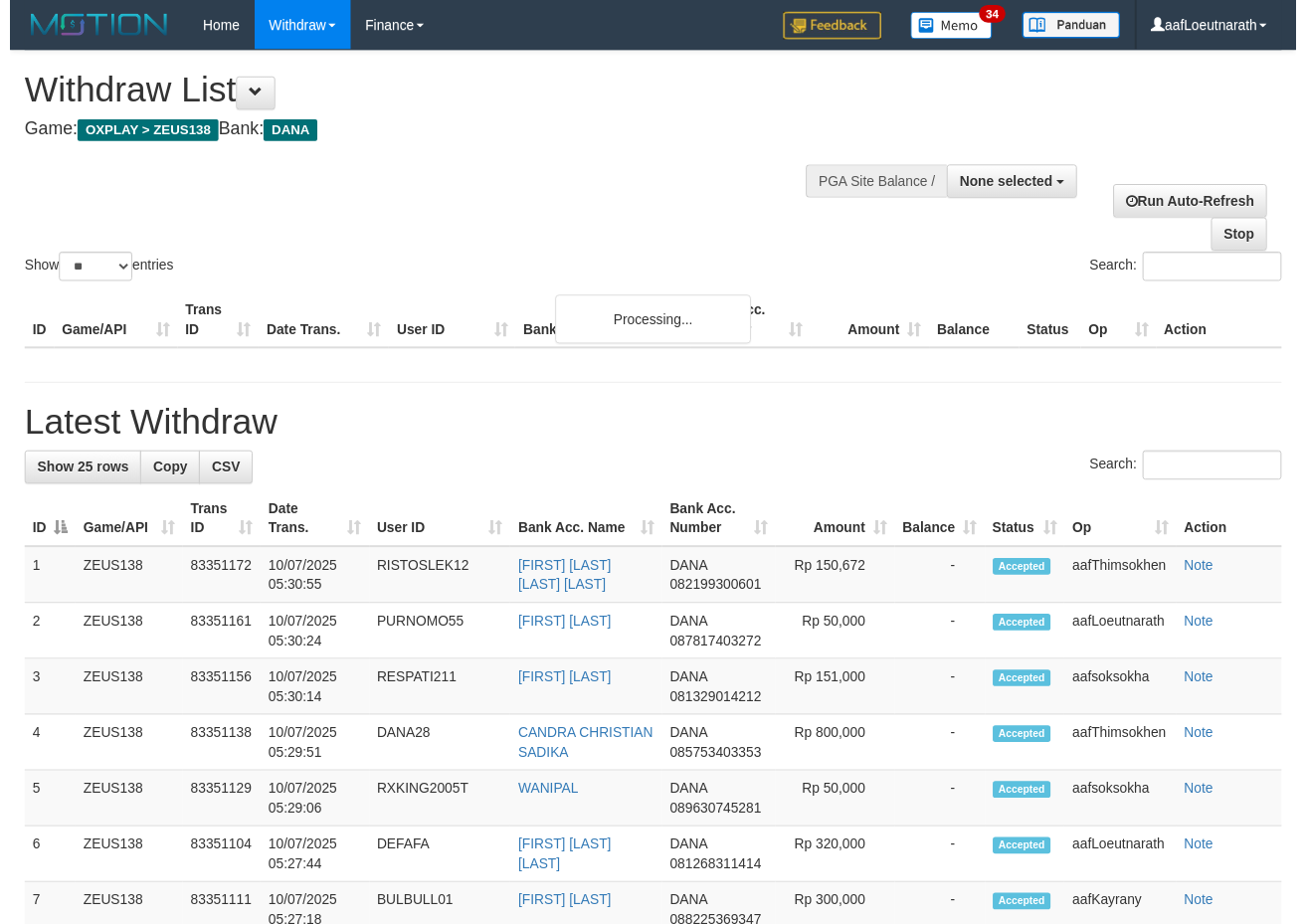 scroll, scrollTop: 0, scrollLeft: 0, axis: both 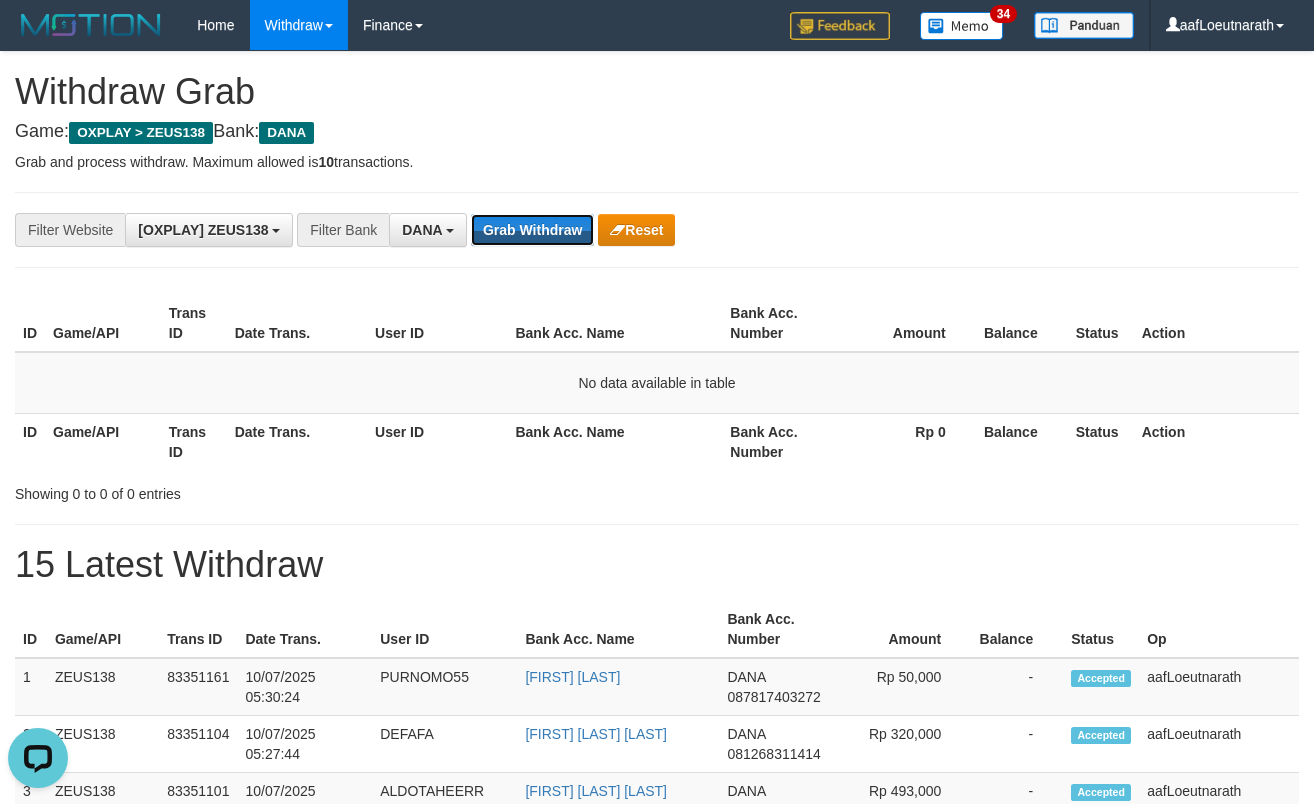 click on "Grab Withdraw" at bounding box center (532, 230) 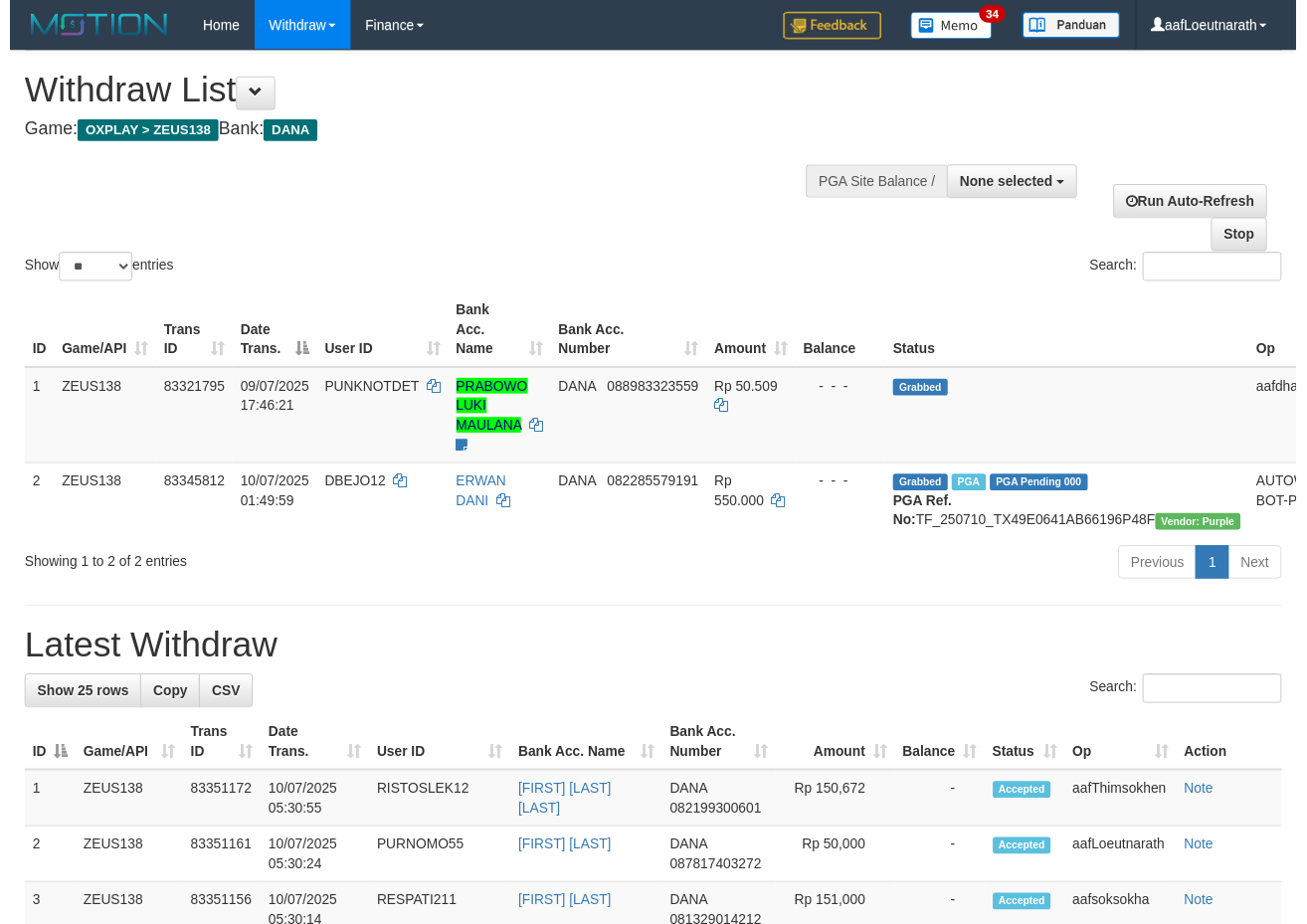scroll, scrollTop: 0, scrollLeft: 0, axis: both 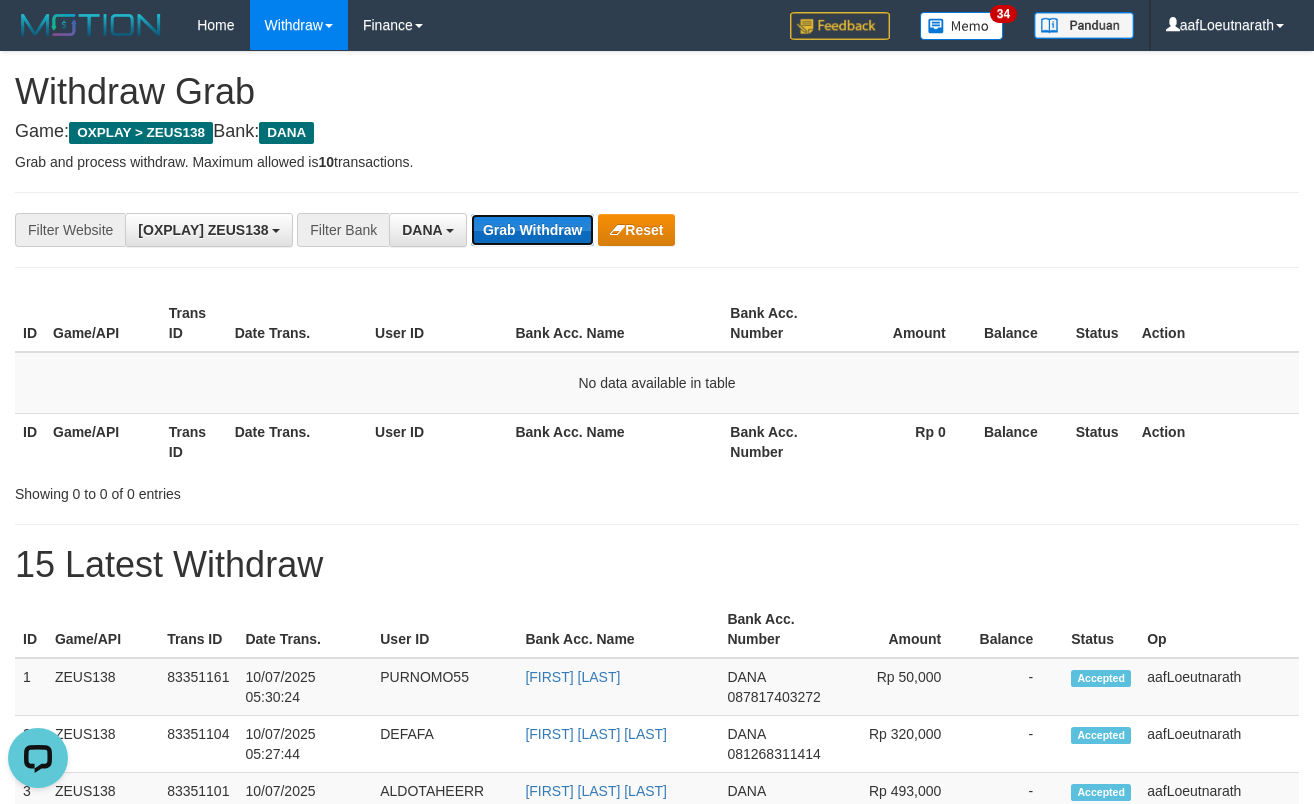 click on "Grab Withdraw" at bounding box center [532, 230] 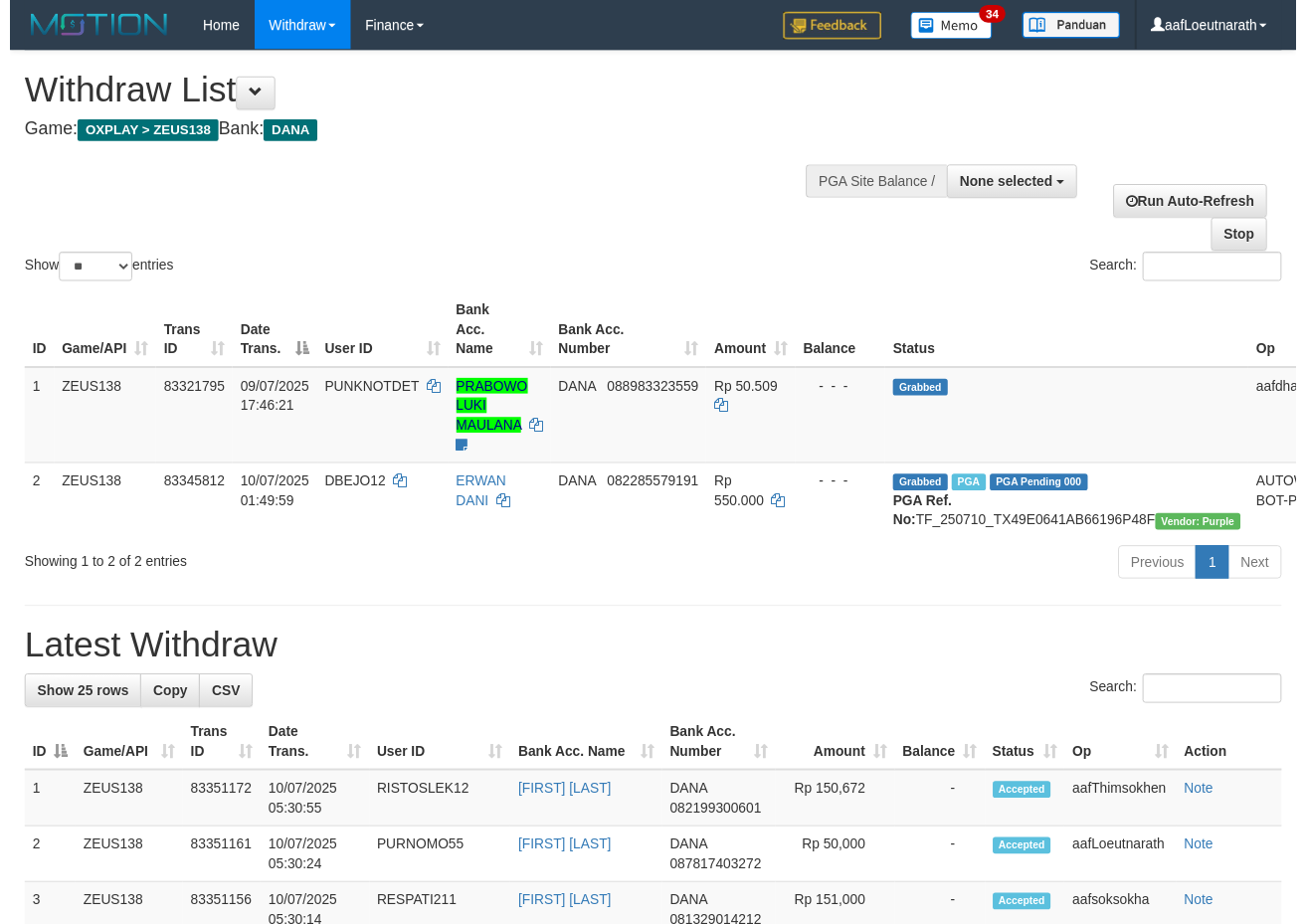 scroll, scrollTop: 0, scrollLeft: 0, axis: both 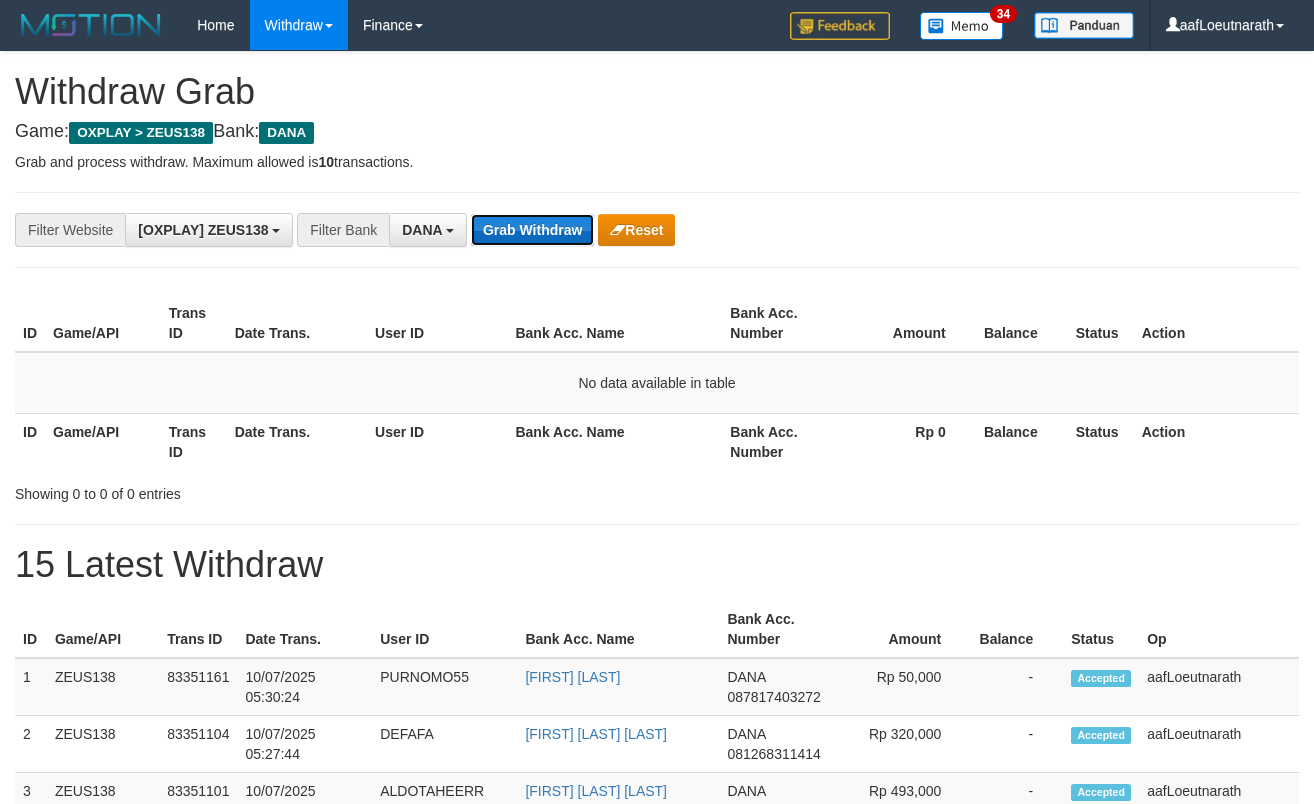 click on "Grab Withdraw" at bounding box center [532, 230] 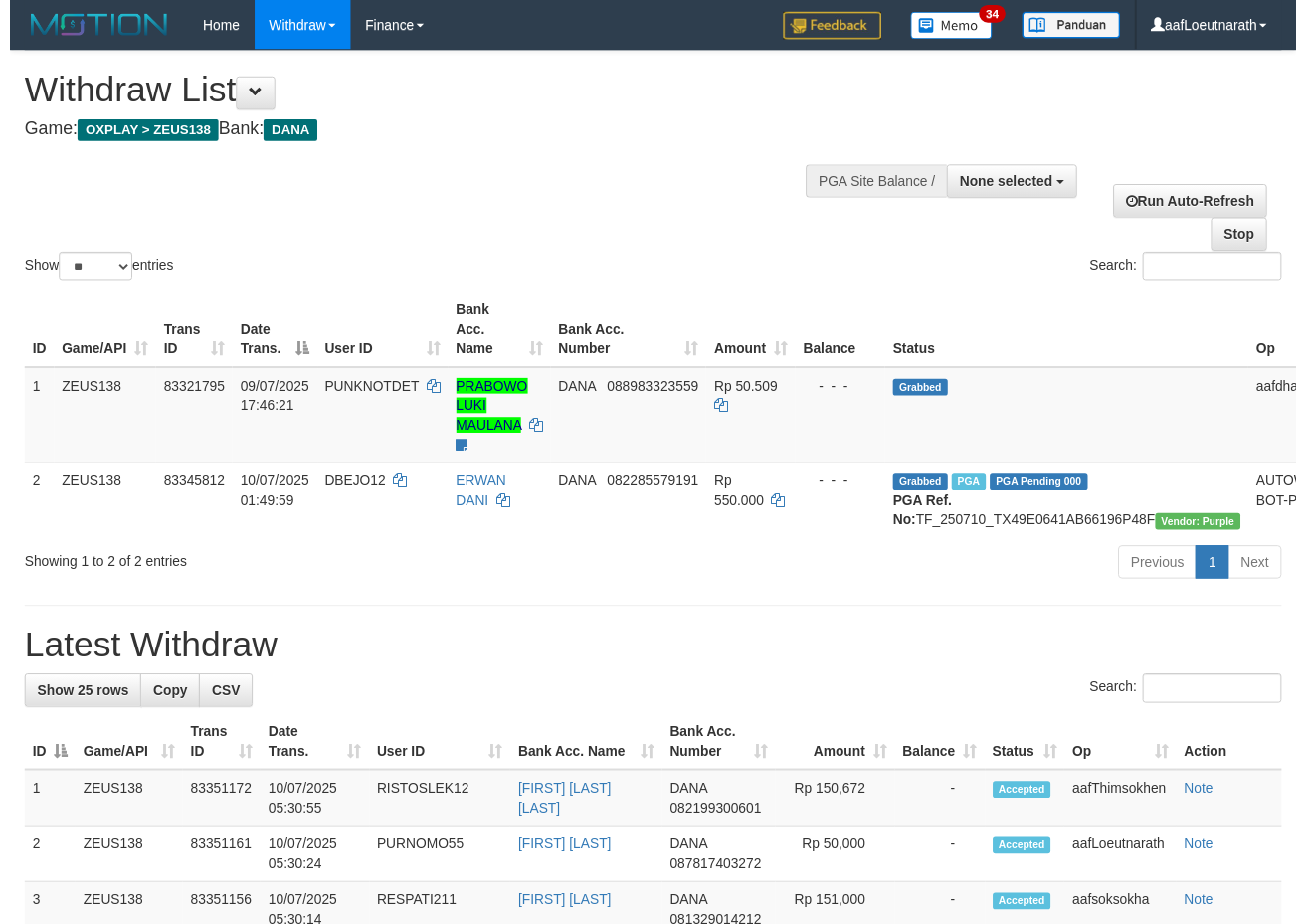 scroll, scrollTop: 0, scrollLeft: 0, axis: both 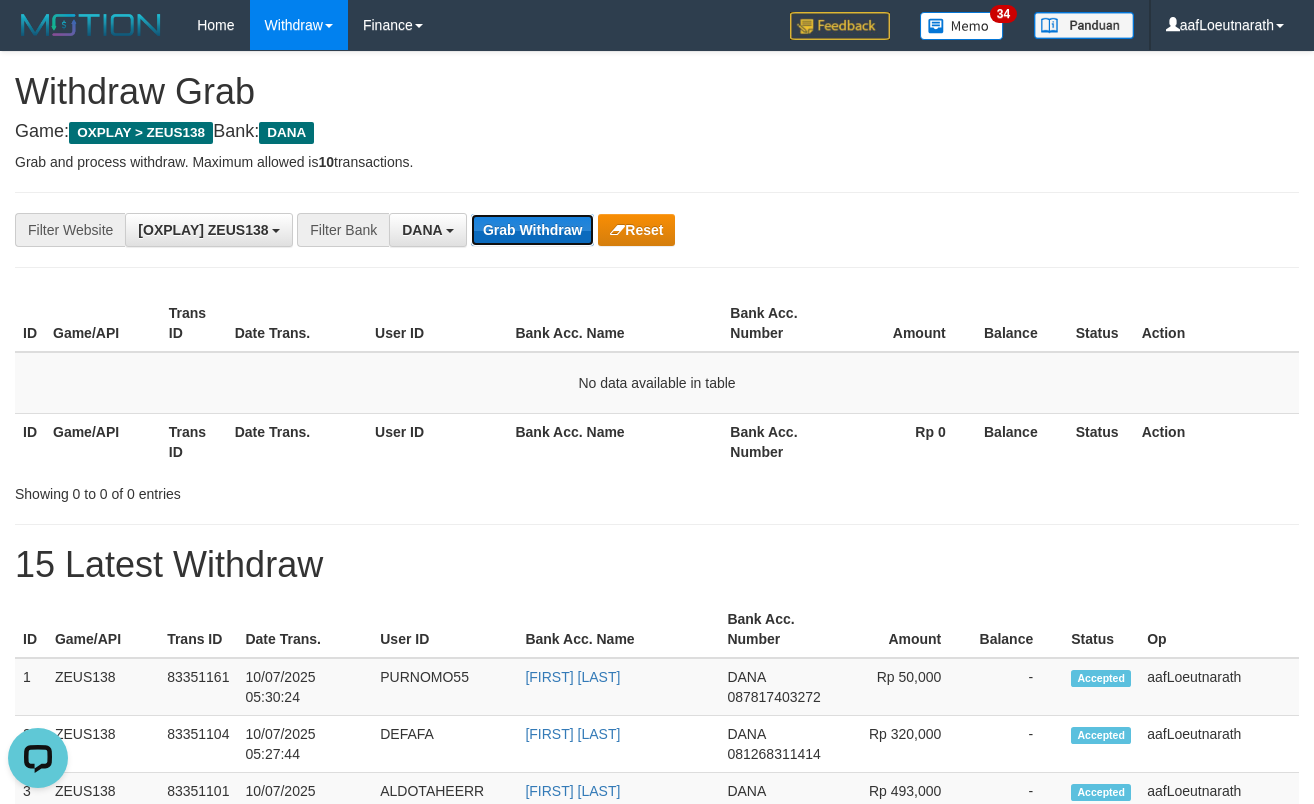 click on "Grab Withdraw" at bounding box center [532, 230] 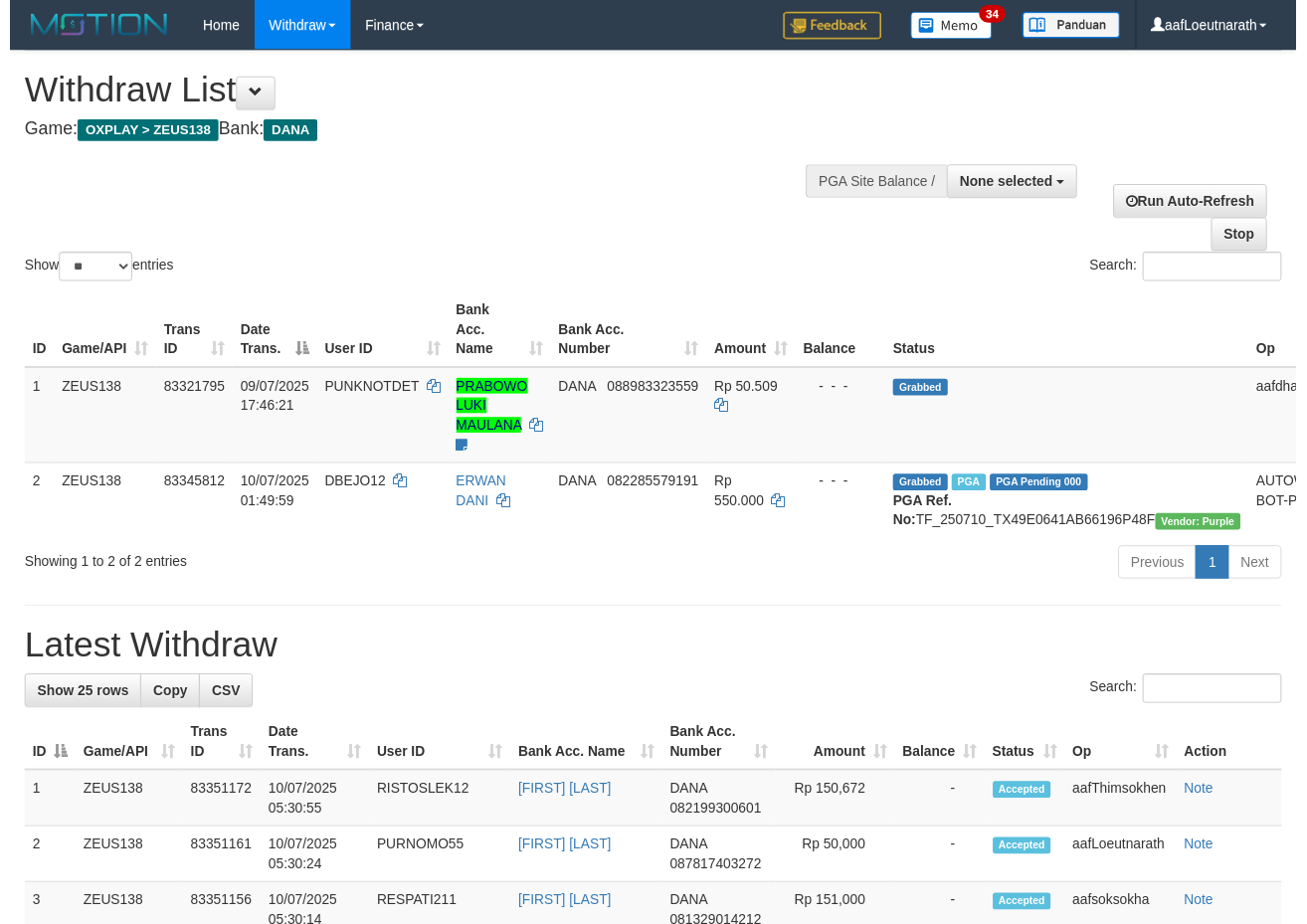 scroll, scrollTop: 0, scrollLeft: 0, axis: both 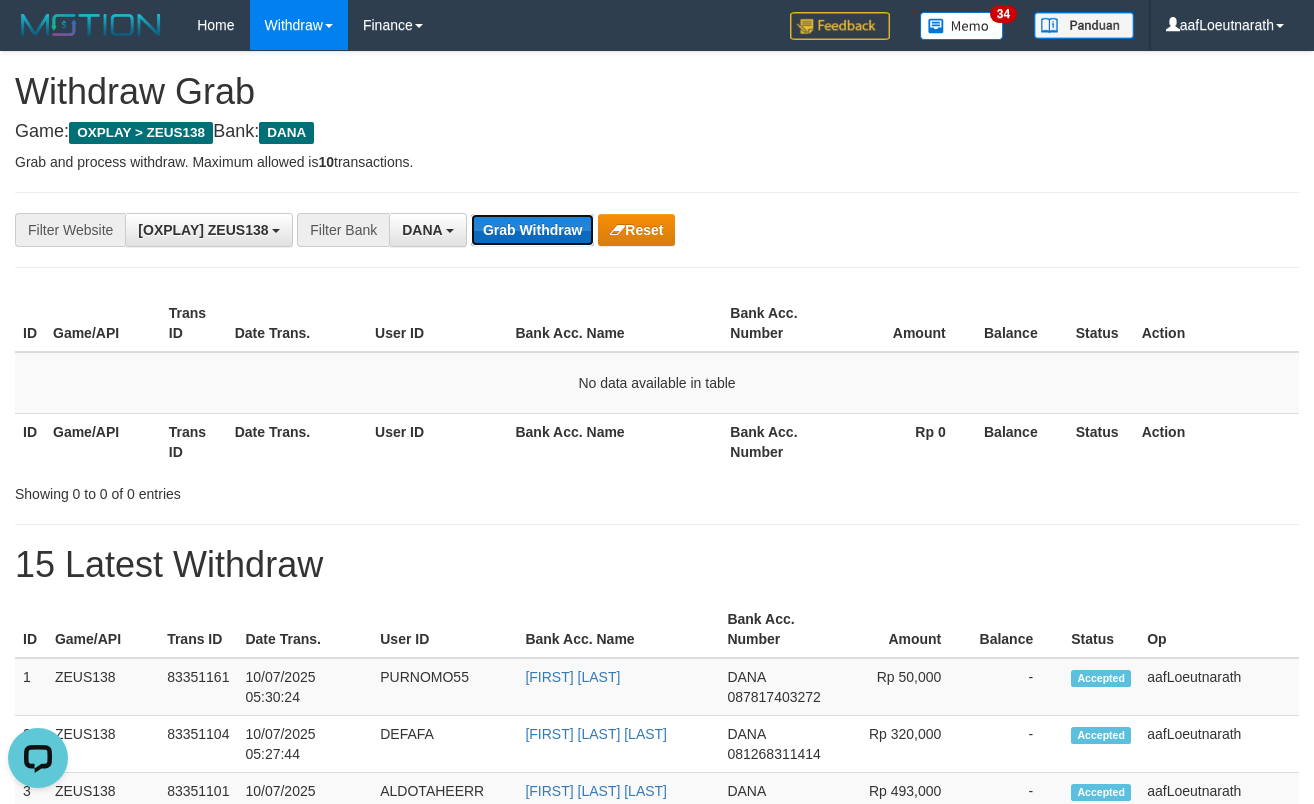 click on "Grab Withdraw" at bounding box center (532, 230) 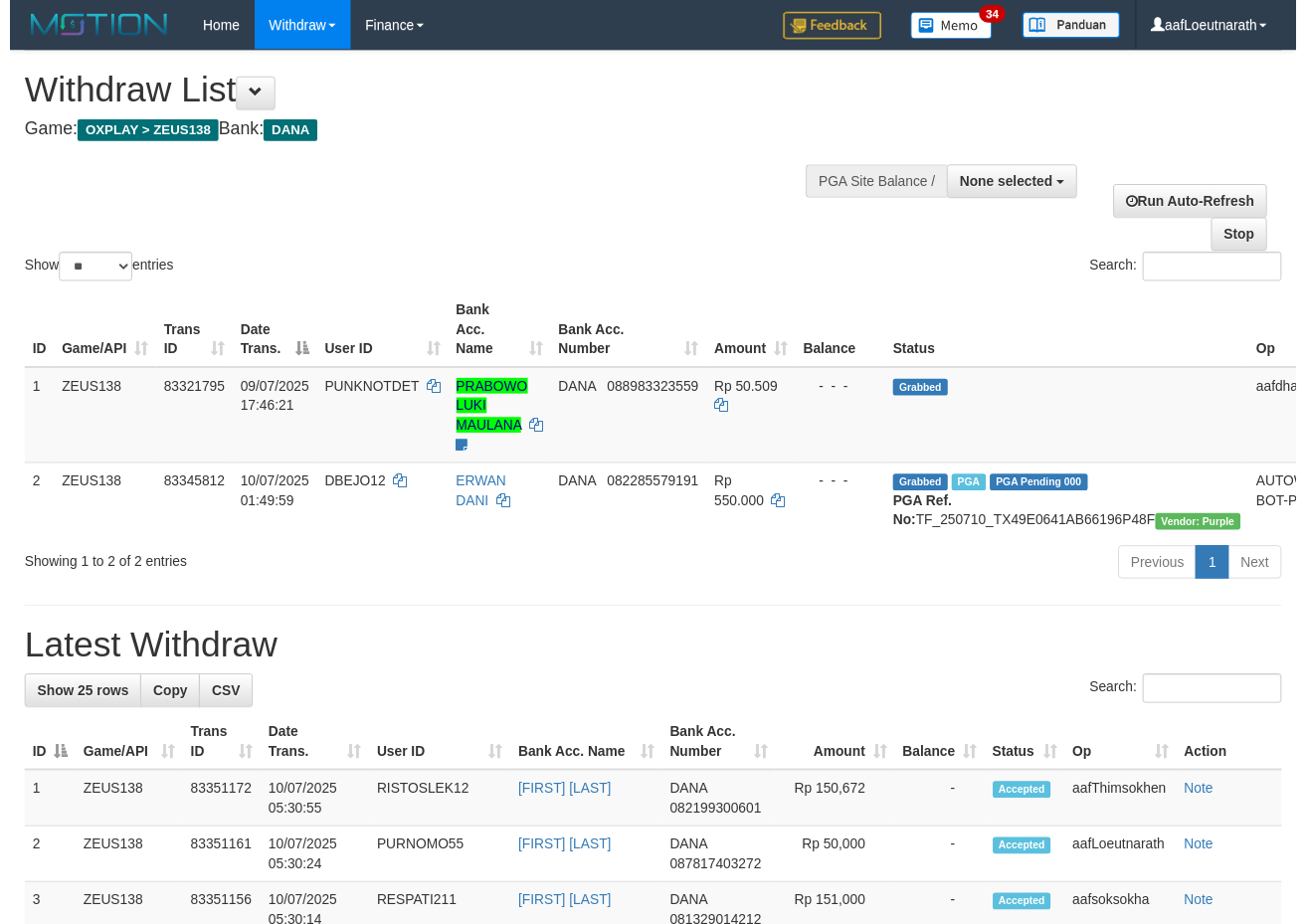 scroll, scrollTop: 0, scrollLeft: 0, axis: both 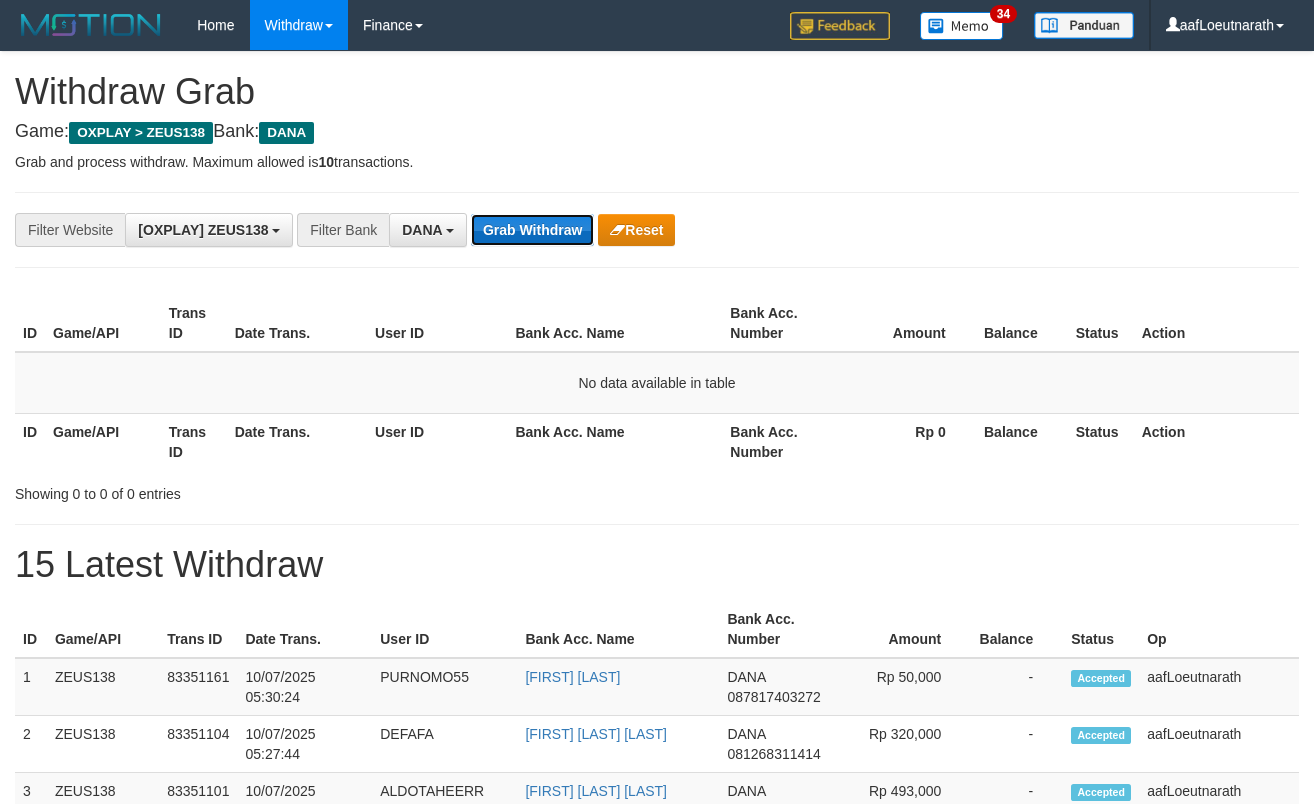 click on "Grab Withdraw" at bounding box center (532, 230) 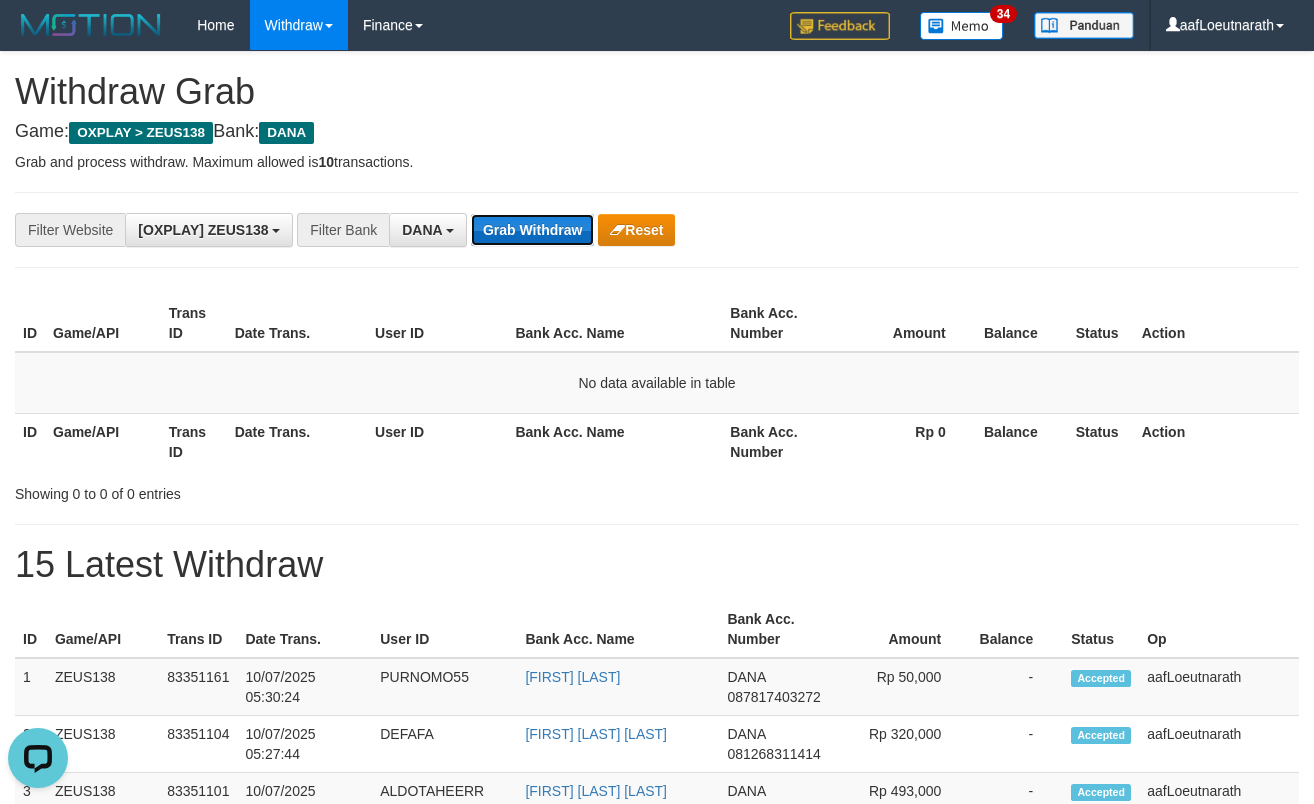 scroll, scrollTop: 0, scrollLeft: 0, axis: both 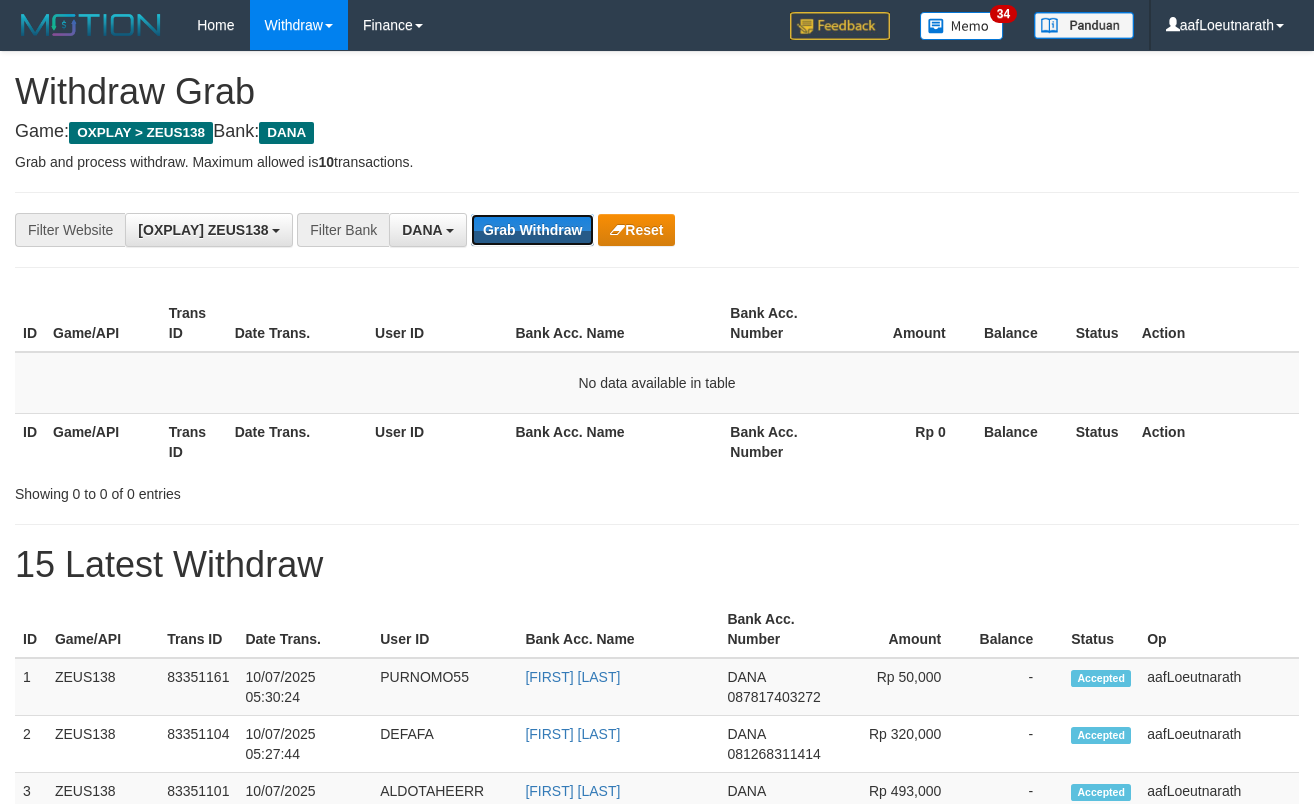 click on "Grab Withdraw" at bounding box center (532, 230) 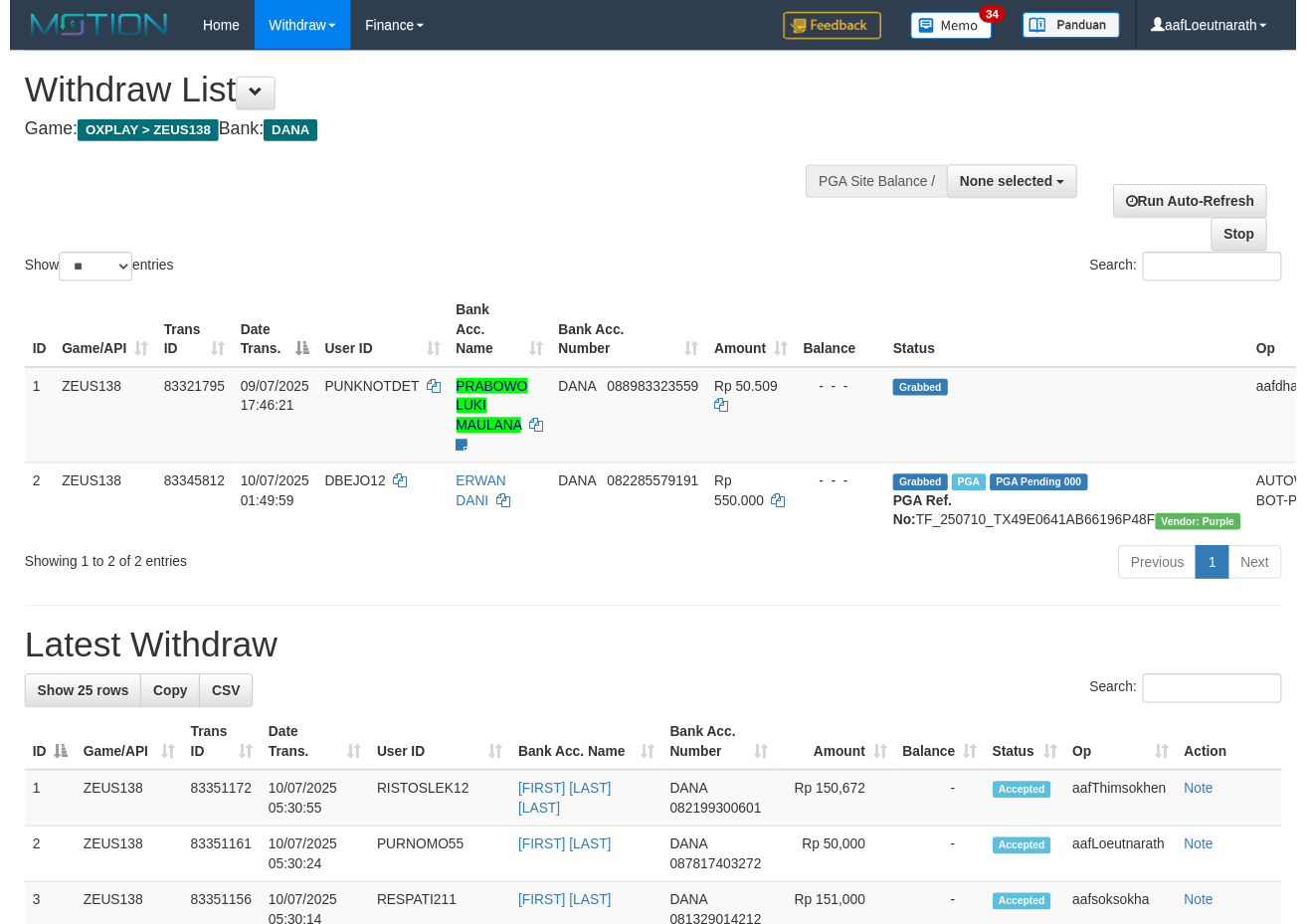 scroll, scrollTop: 0, scrollLeft: 0, axis: both 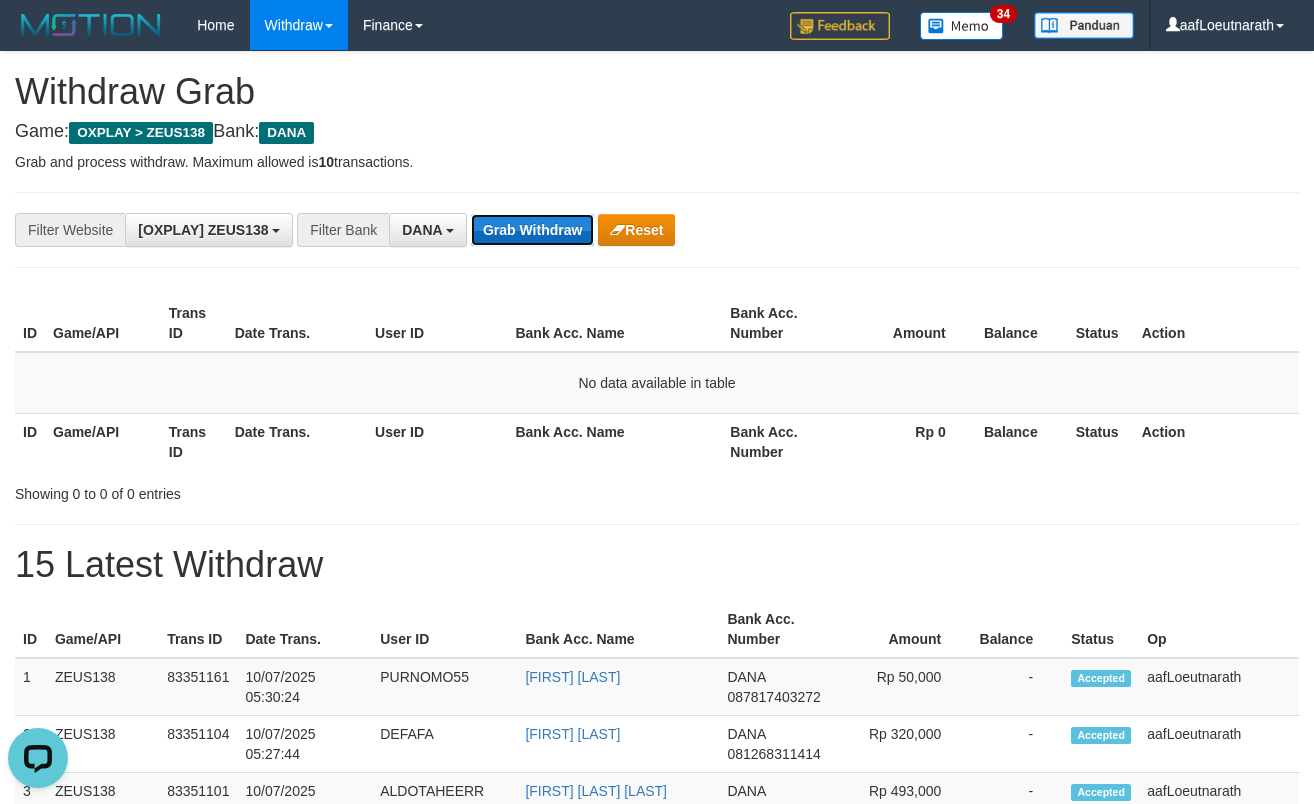 click on "Grab Withdraw" at bounding box center [532, 230] 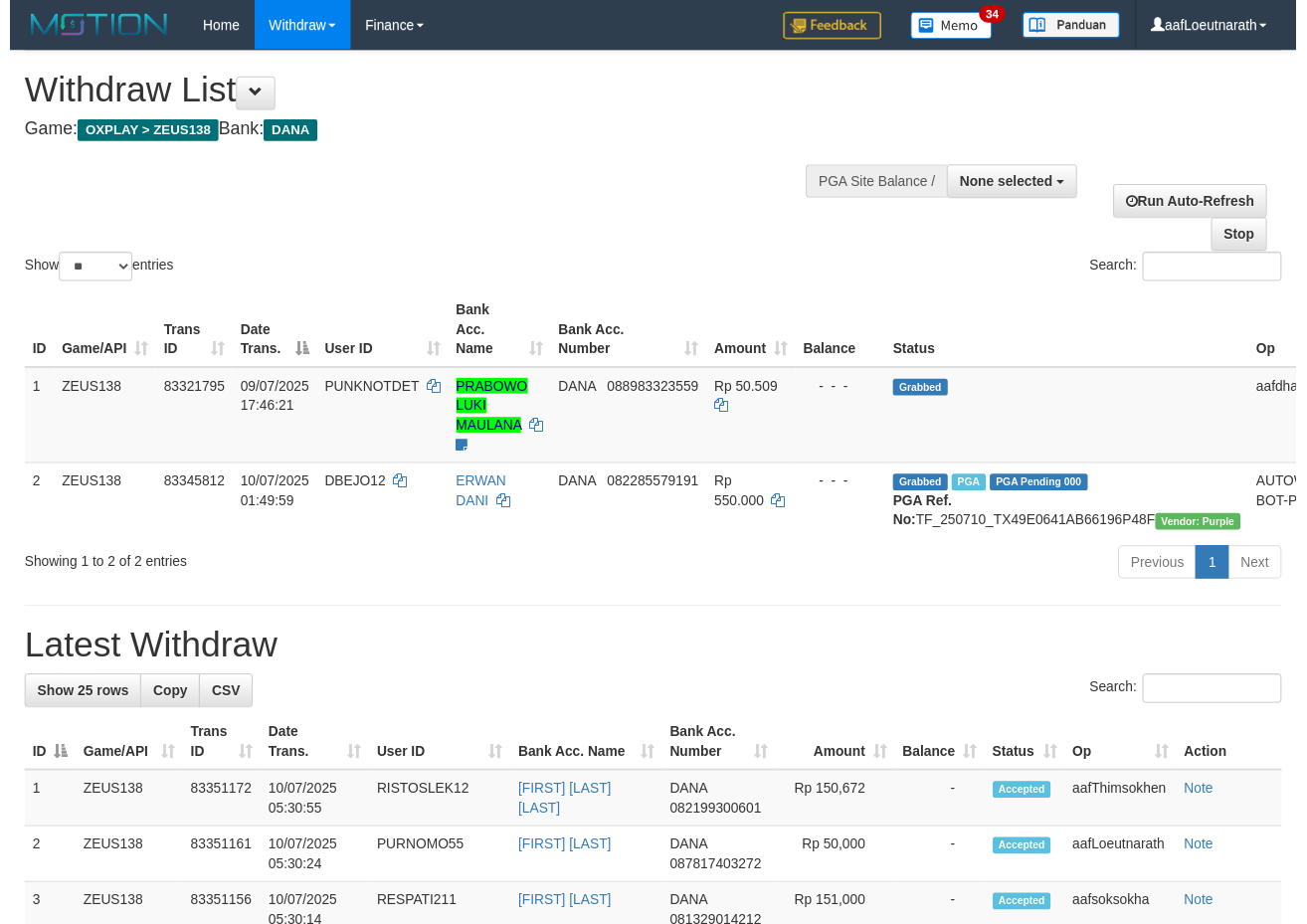 scroll, scrollTop: 0, scrollLeft: 0, axis: both 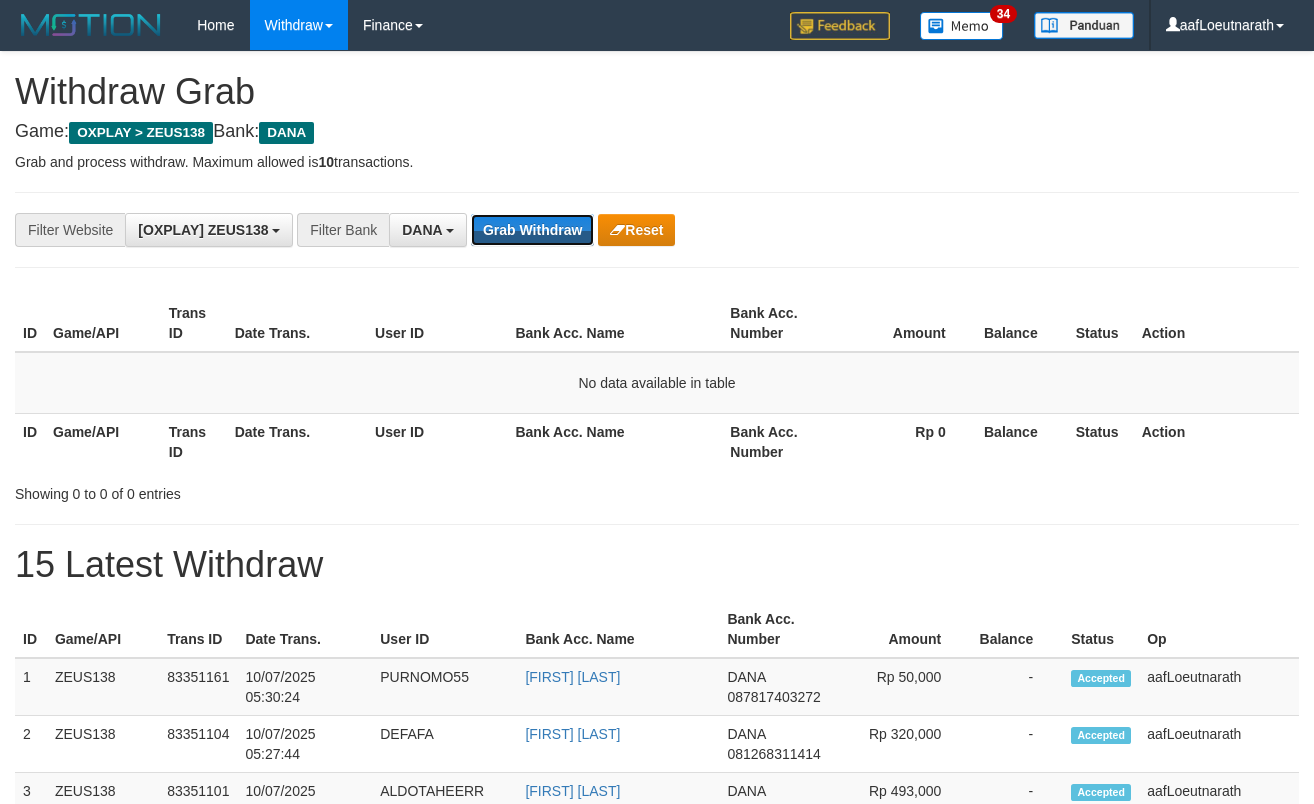 click on "Grab Withdraw" at bounding box center [532, 230] 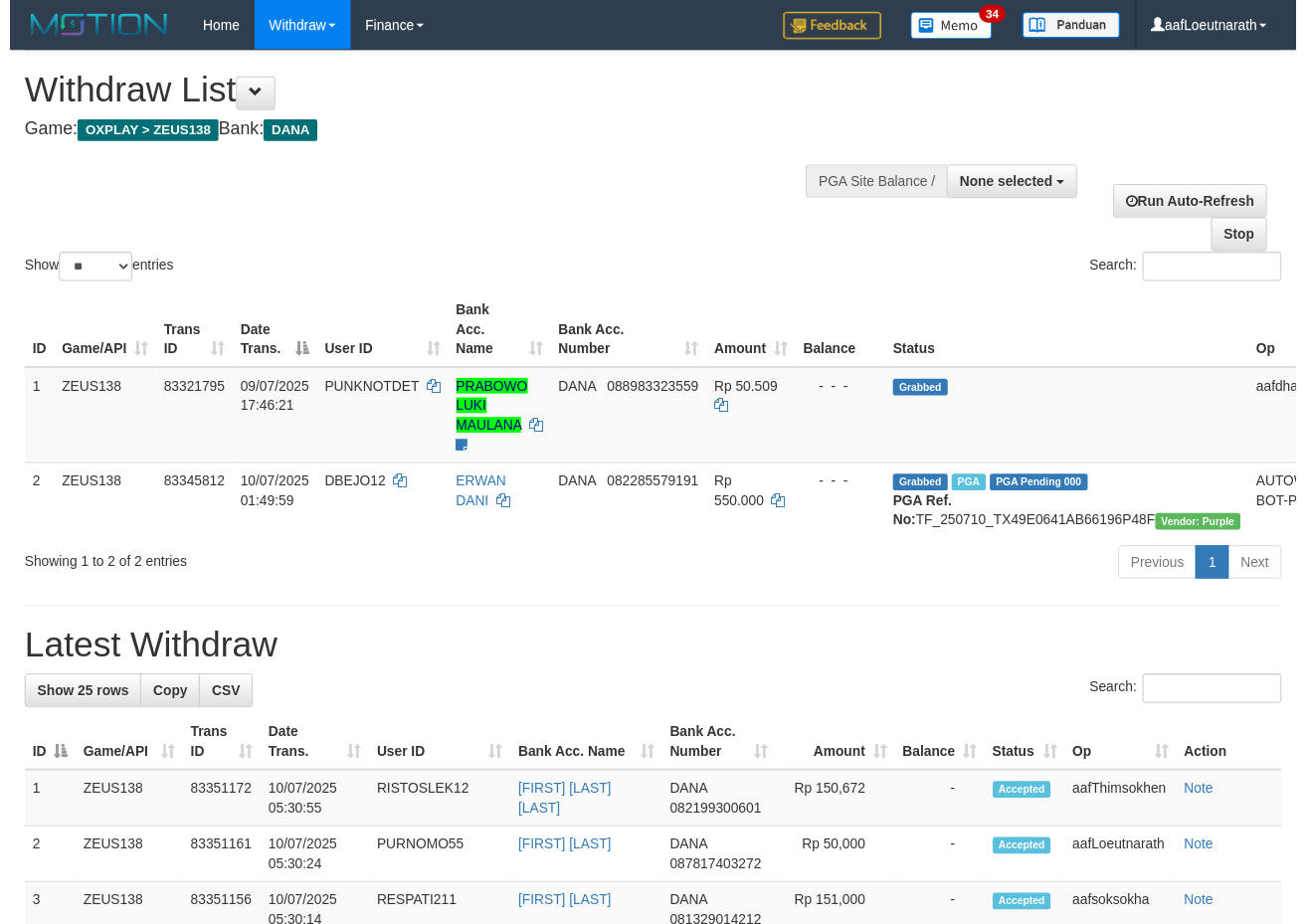 scroll, scrollTop: 0, scrollLeft: 0, axis: both 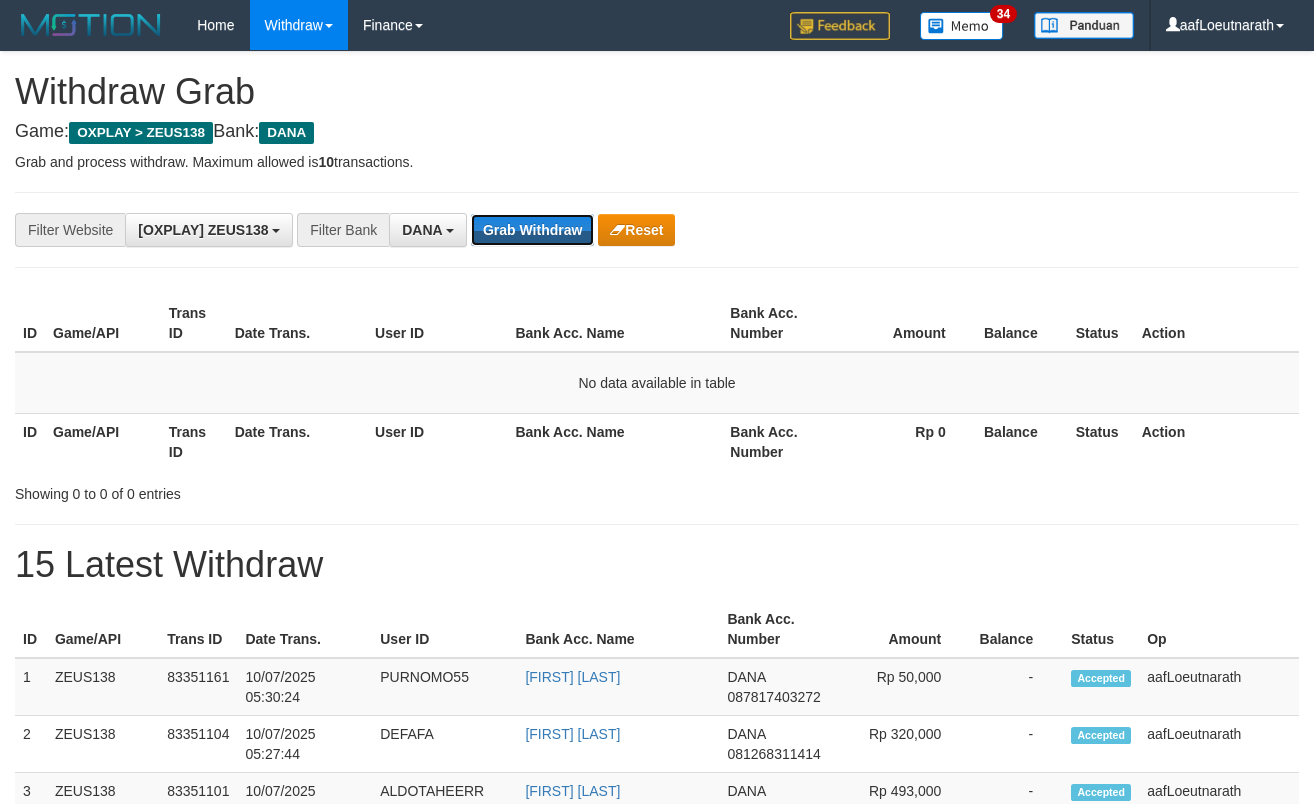 click on "Grab Withdraw" at bounding box center (532, 230) 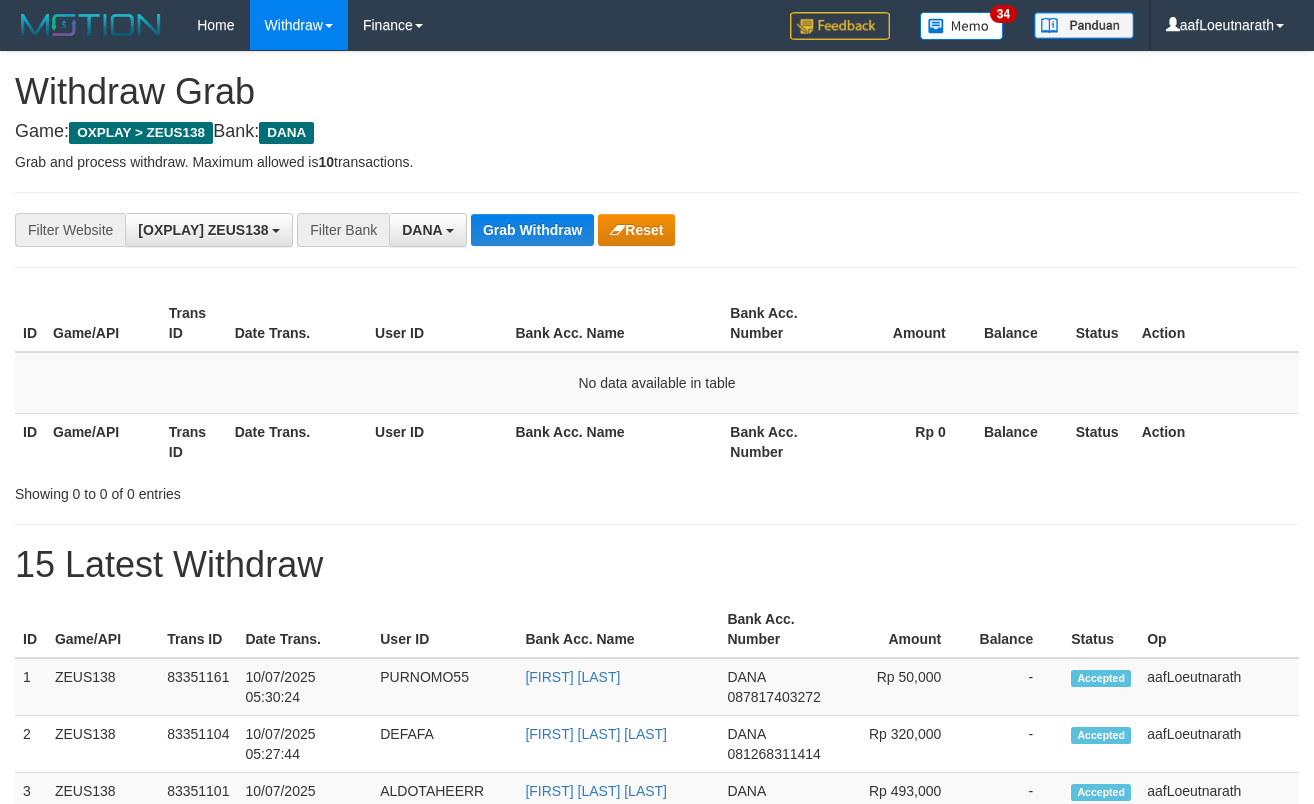 scroll, scrollTop: 0, scrollLeft: 0, axis: both 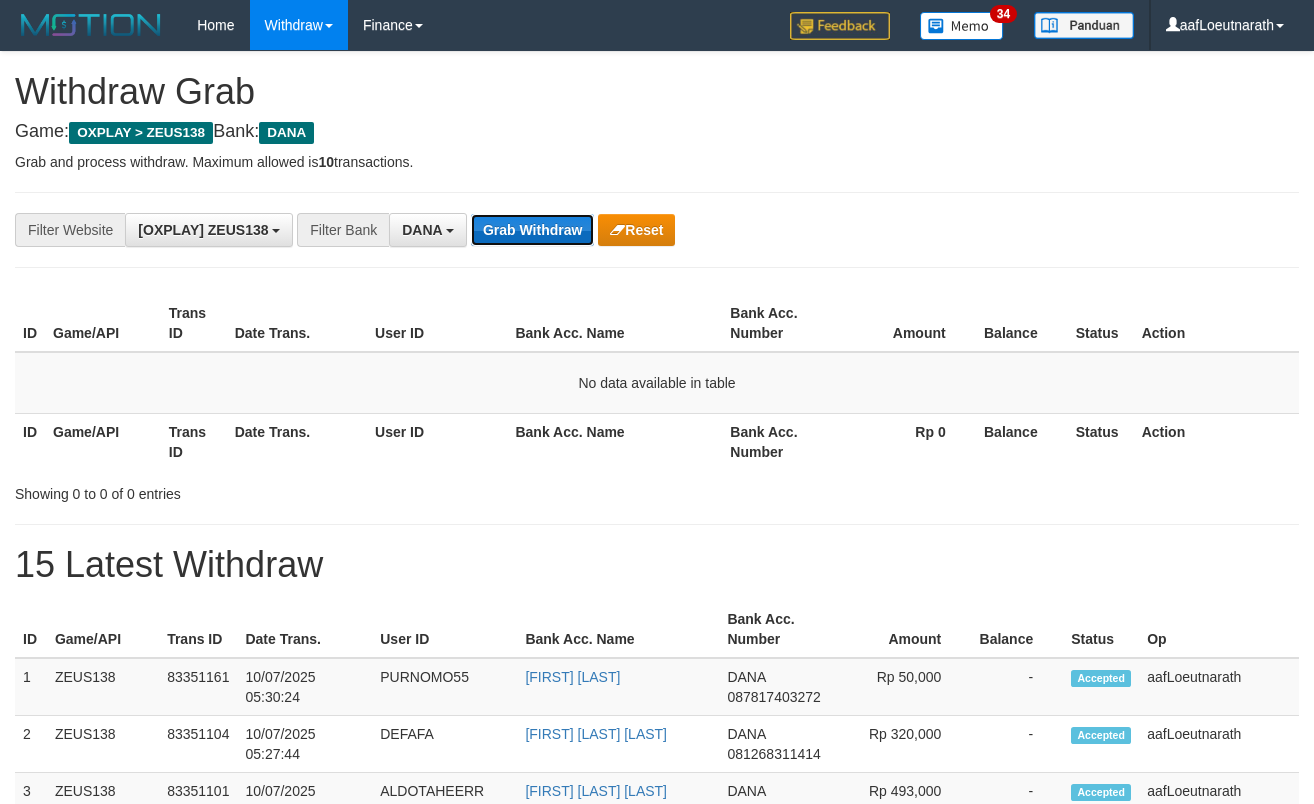 click on "Grab Withdraw" at bounding box center (532, 230) 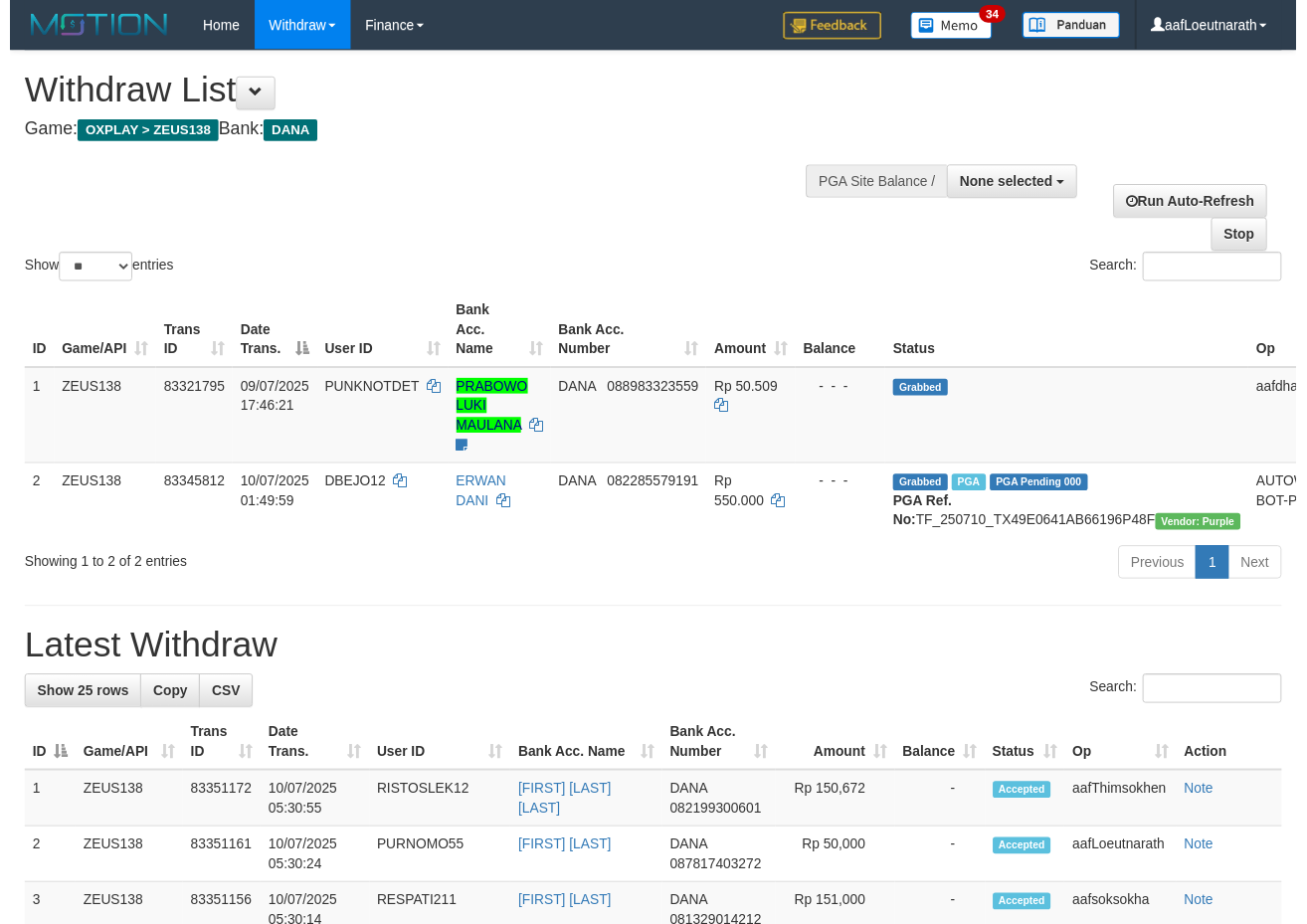 scroll, scrollTop: 0, scrollLeft: 0, axis: both 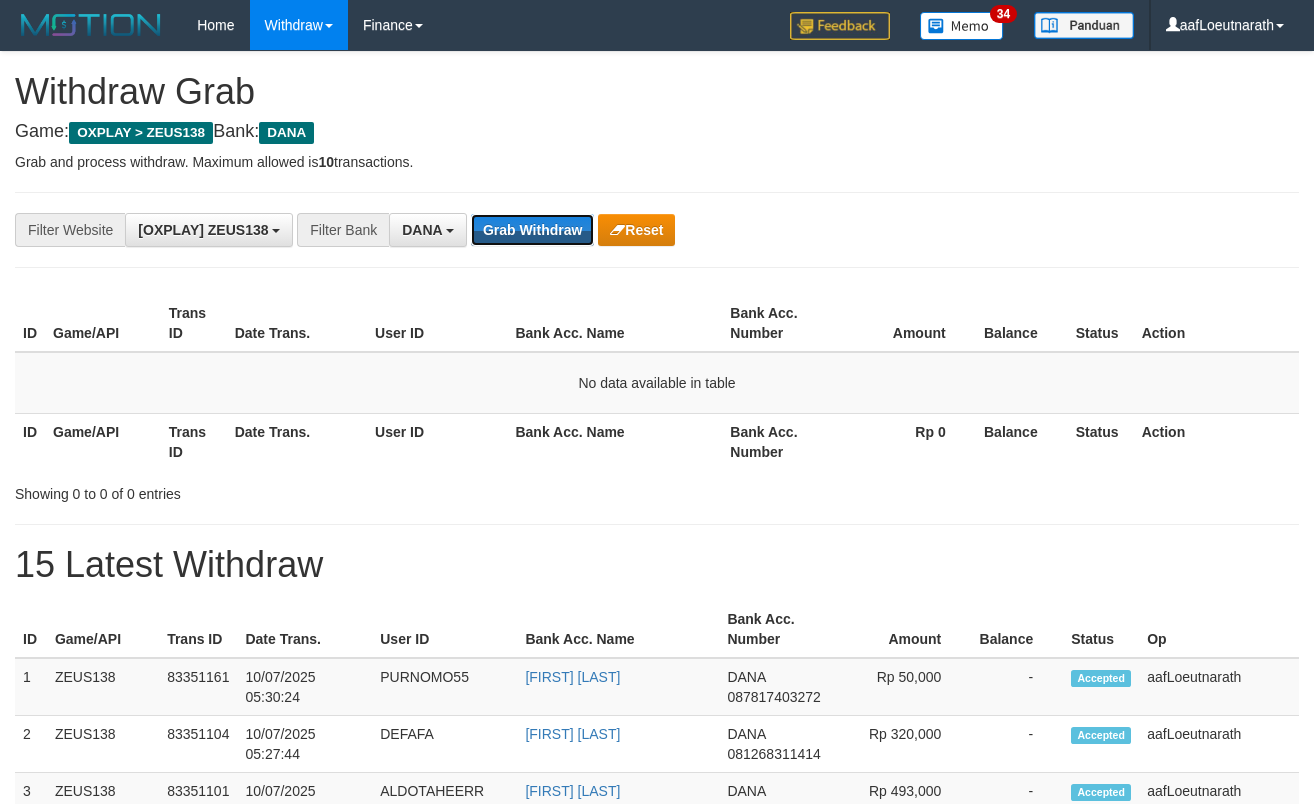 click on "Grab Withdraw" at bounding box center (532, 230) 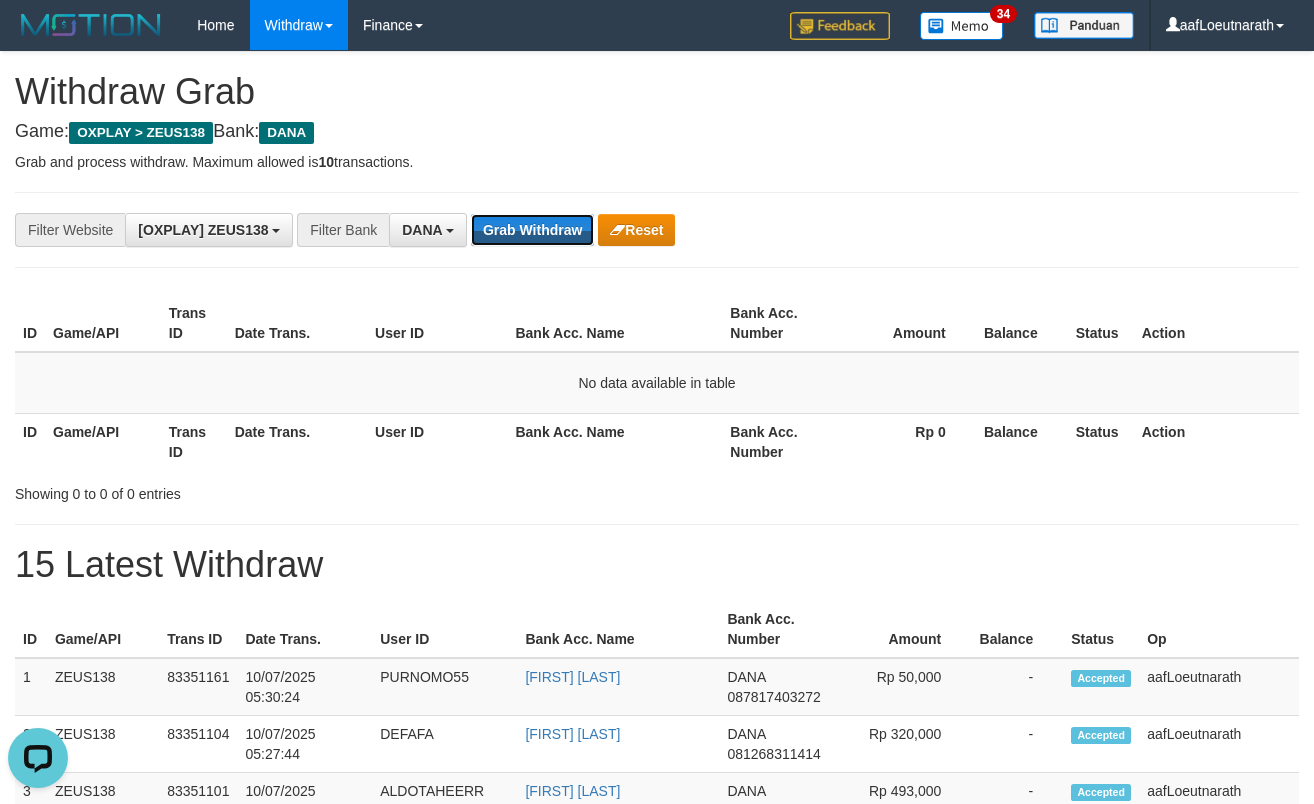scroll, scrollTop: 0, scrollLeft: 0, axis: both 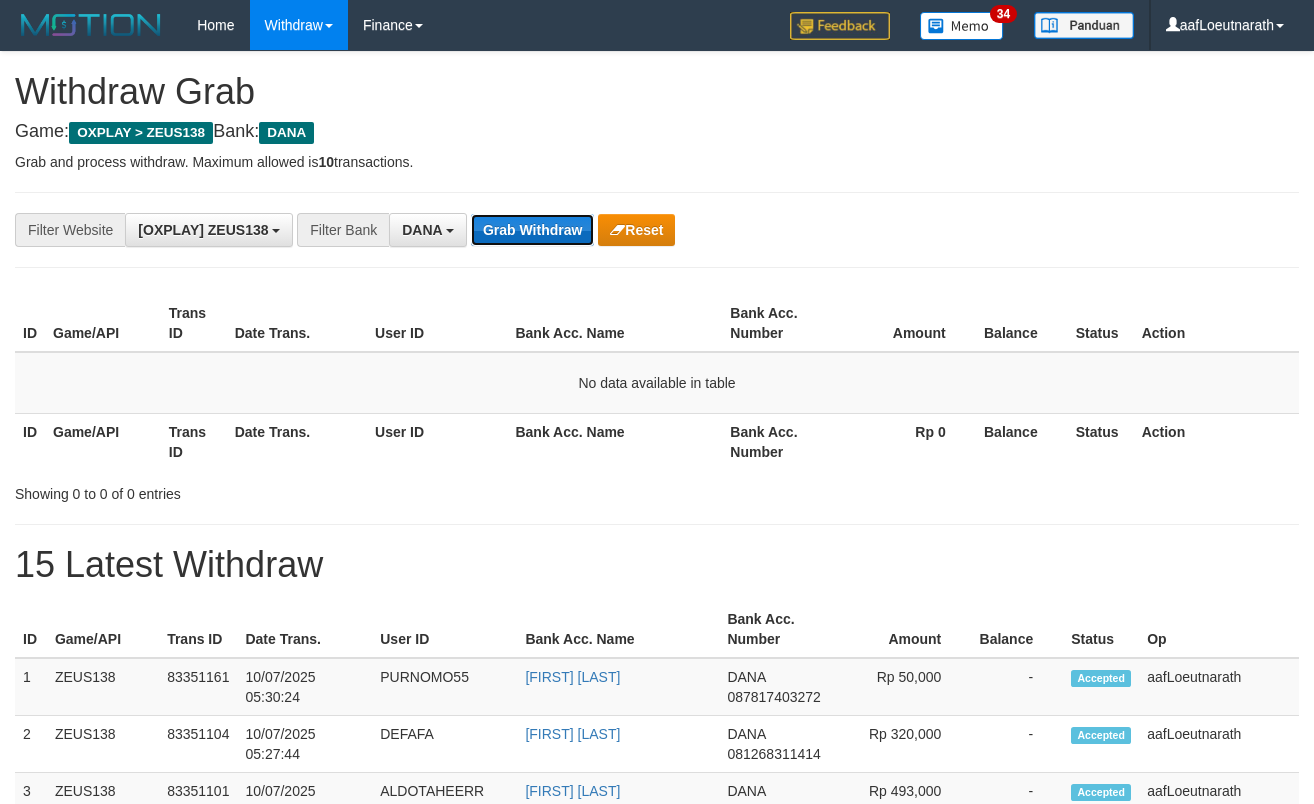 click on "Grab Withdraw" at bounding box center [532, 230] 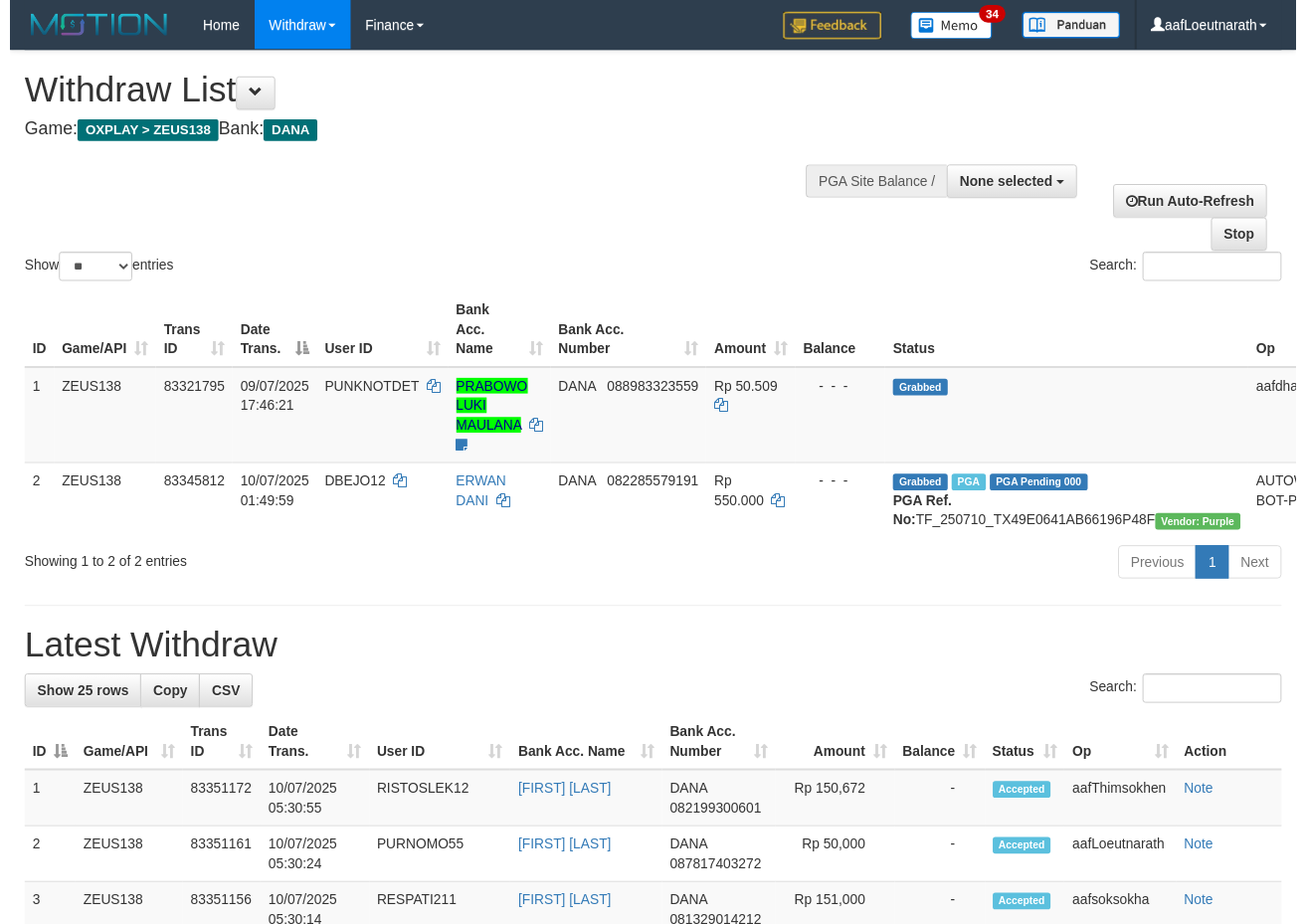 scroll, scrollTop: 0, scrollLeft: 0, axis: both 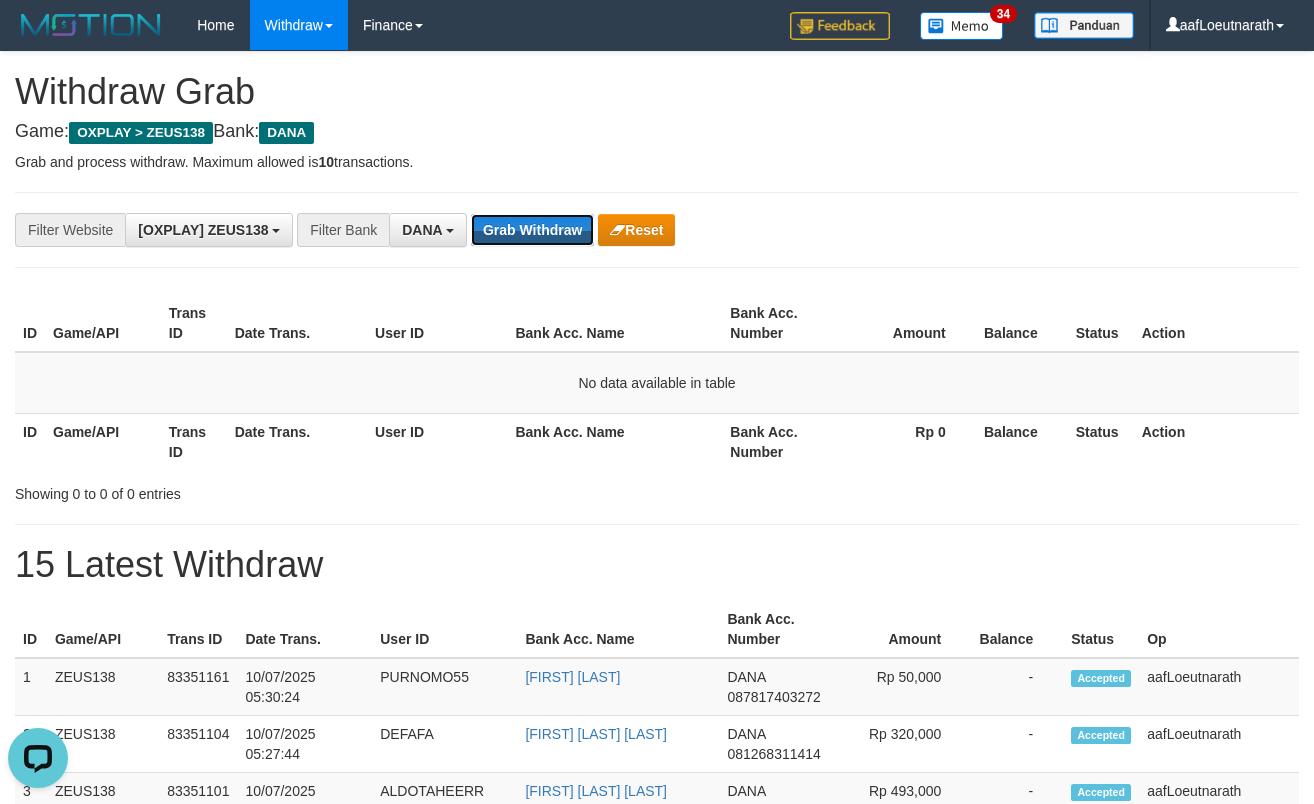 click on "Grab Withdraw" at bounding box center (532, 230) 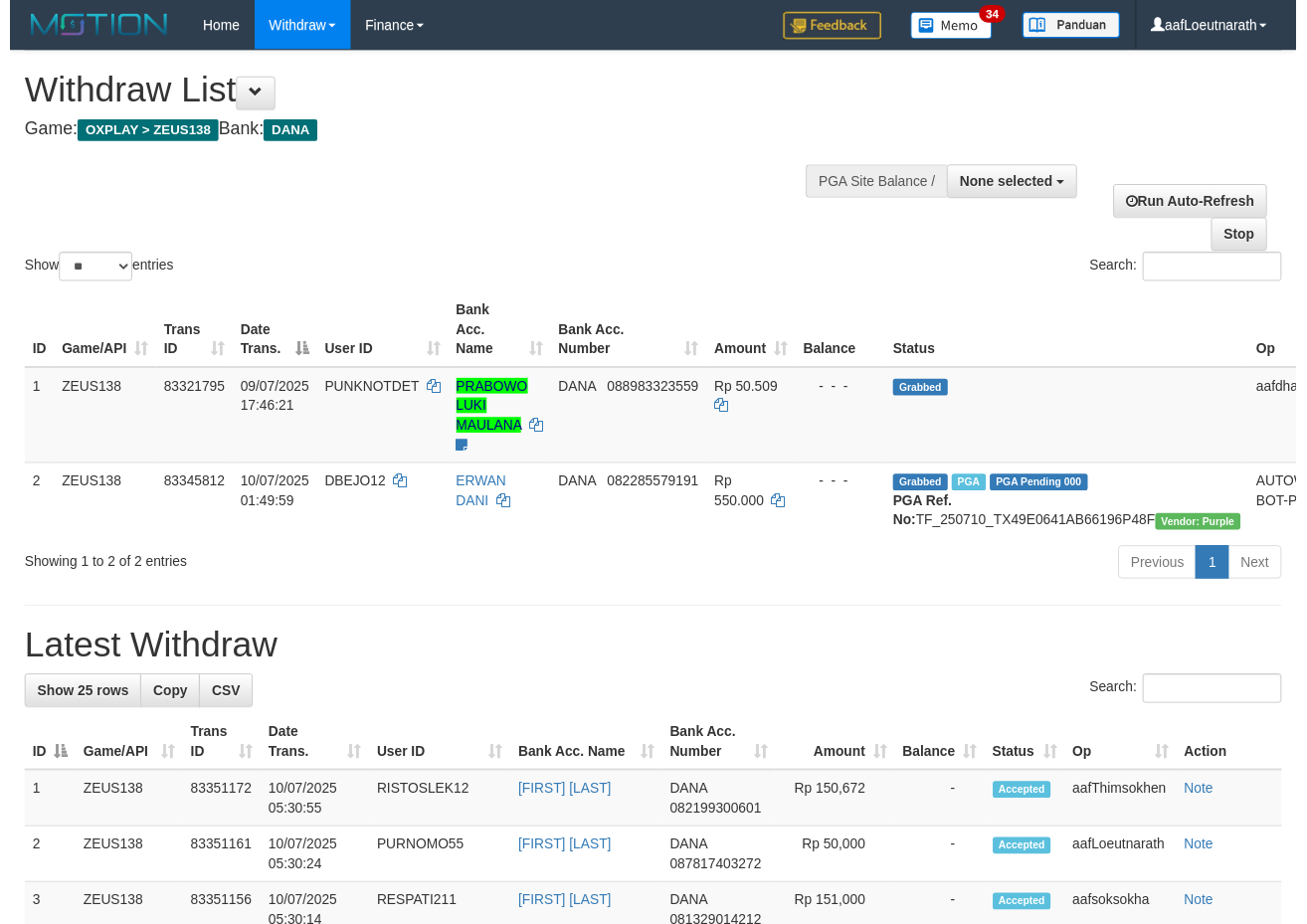 scroll, scrollTop: 0, scrollLeft: 0, axis: both 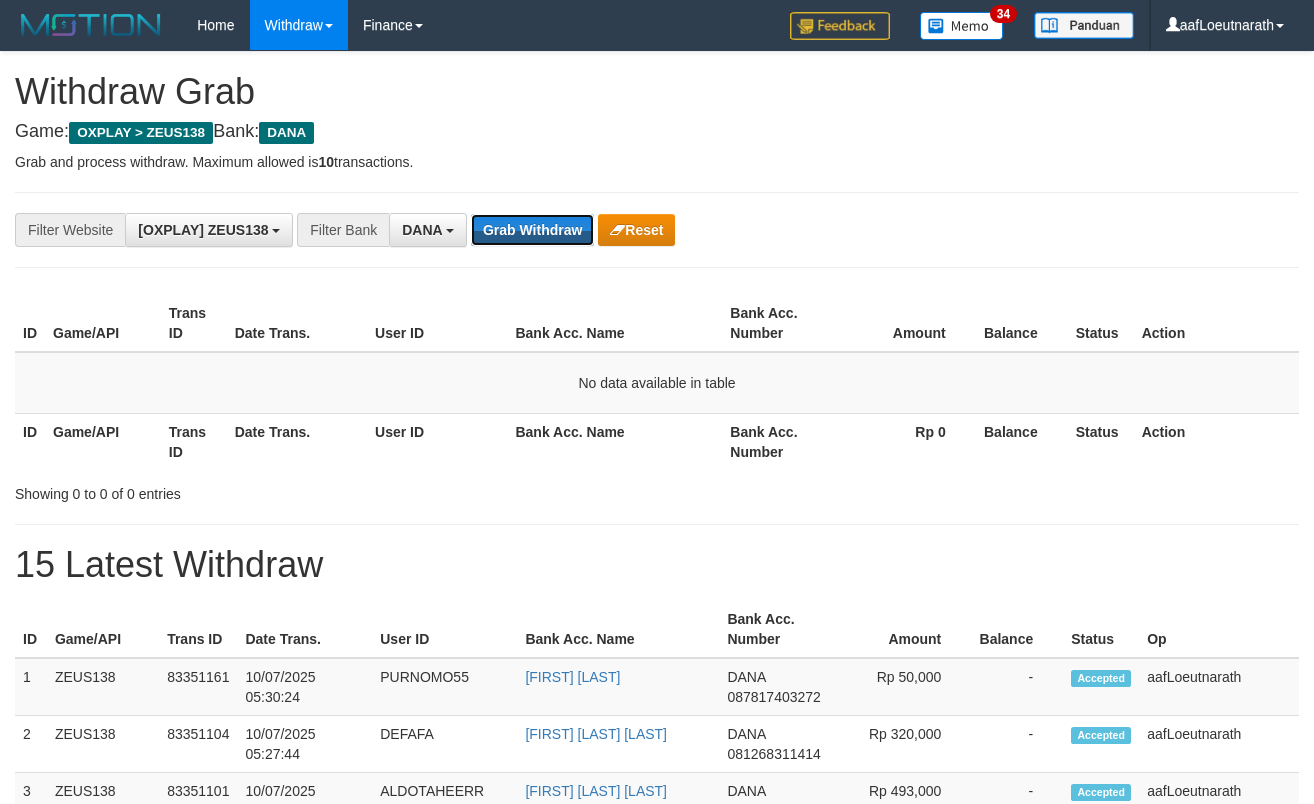 click on "Grab Withdraw" at bounding box center (532, 230) 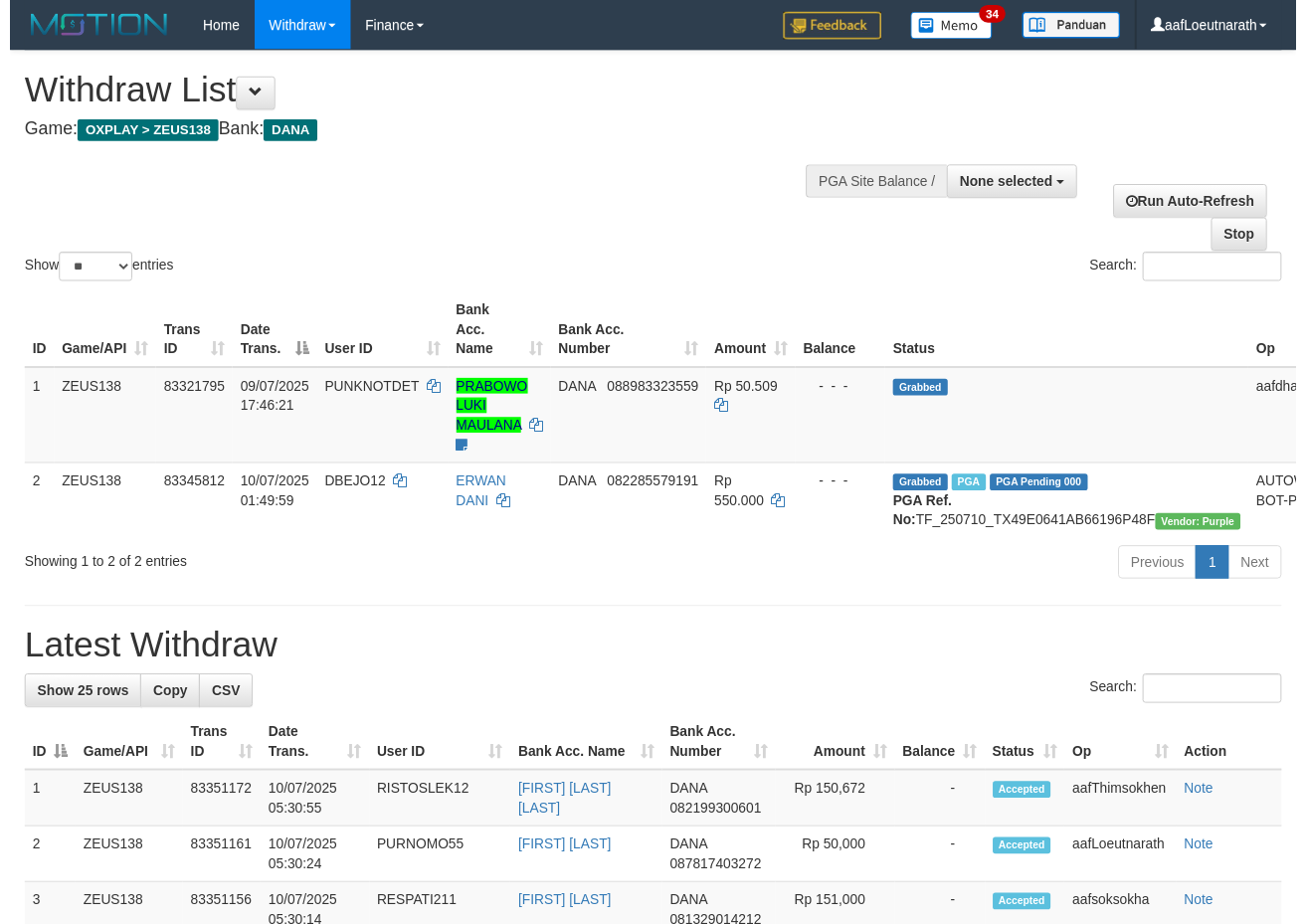 scroll, scrollTop: 0, scrollLeft: 0, axis: both 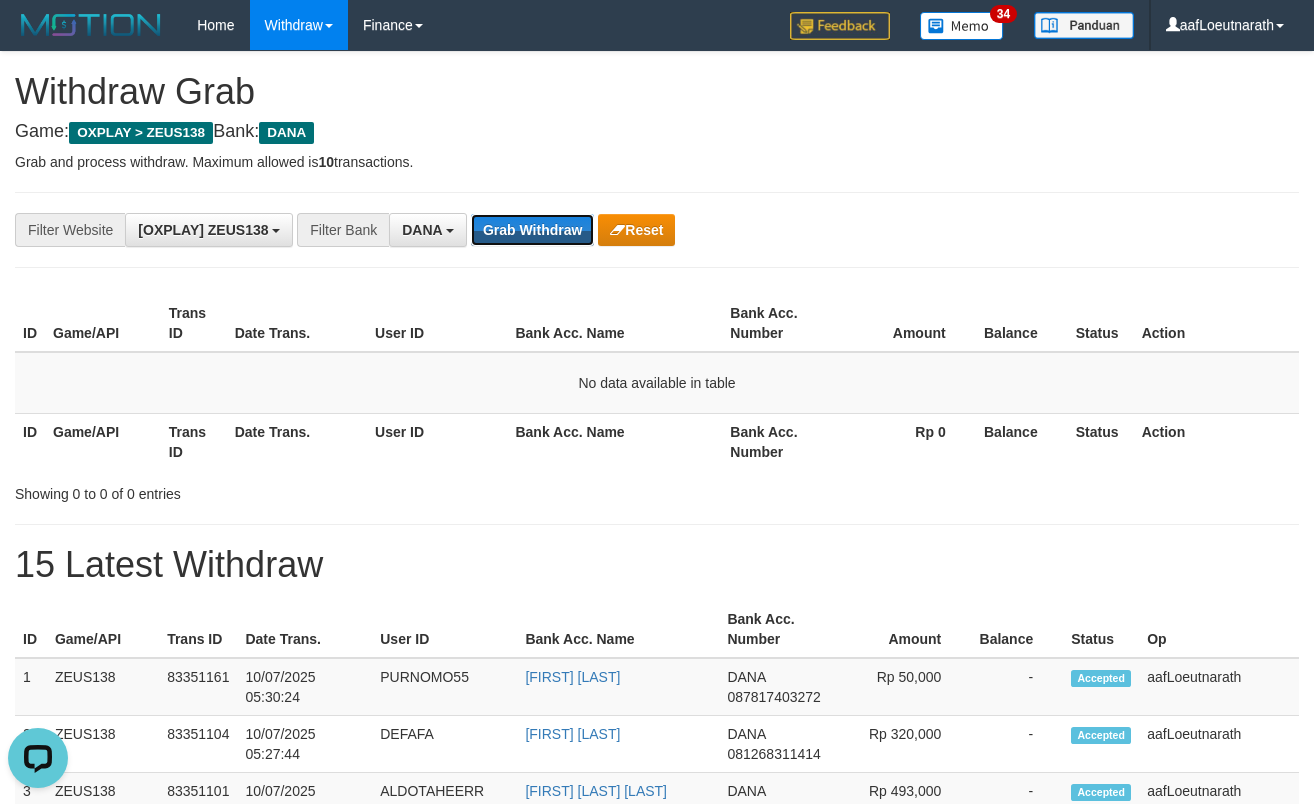 click on "Grab Withdraw" at bounding box center (532, 230) 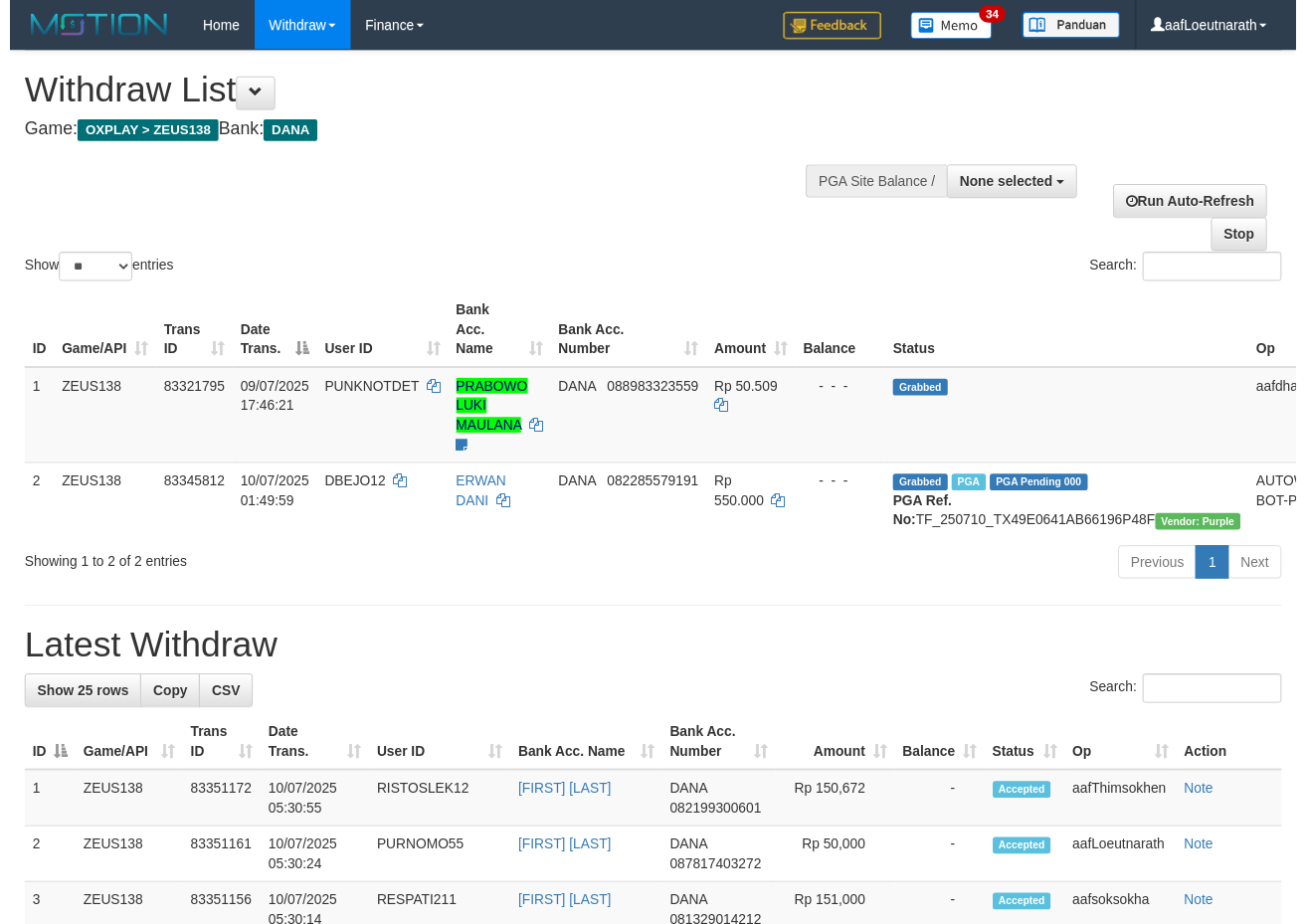 scroll, scrollTop: 0, scrollLeft: 0, axis: both 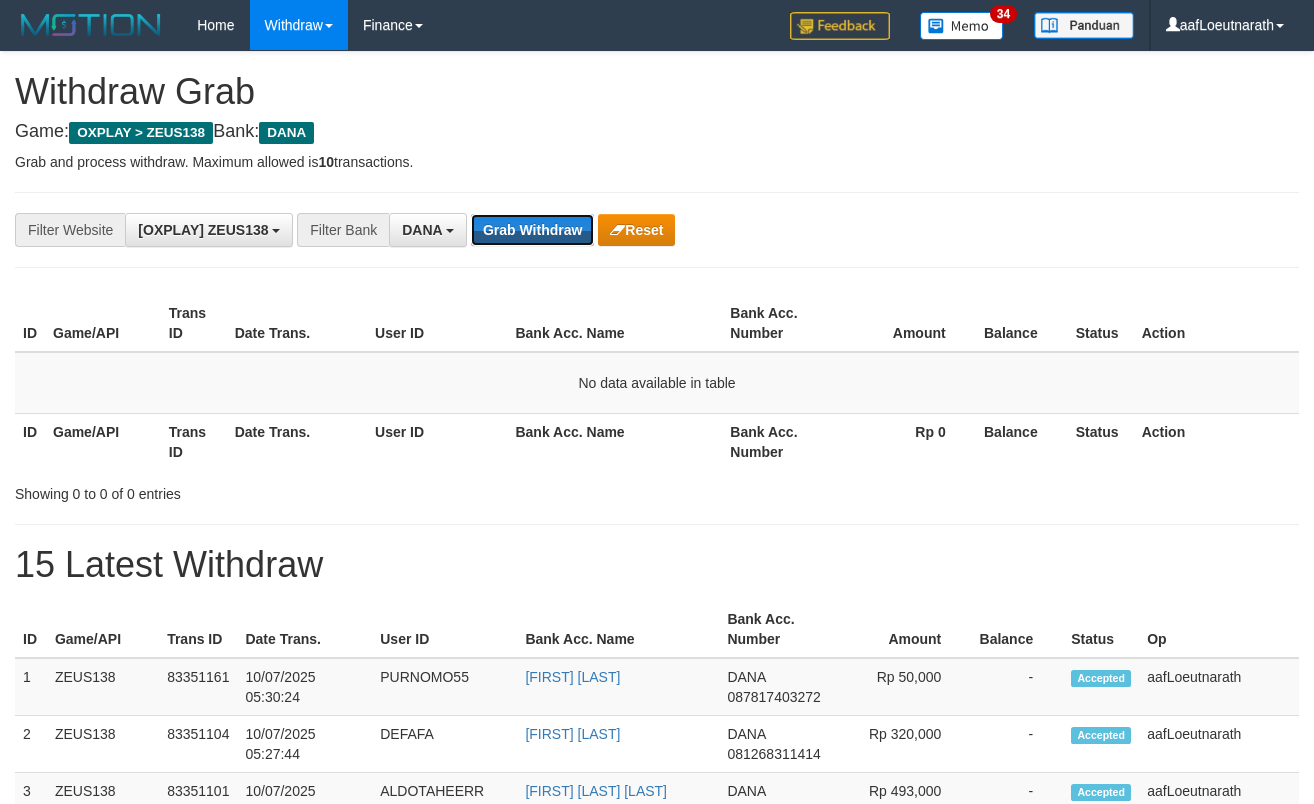 click on "Grab Withdraw" at bounding box center (532, 230) 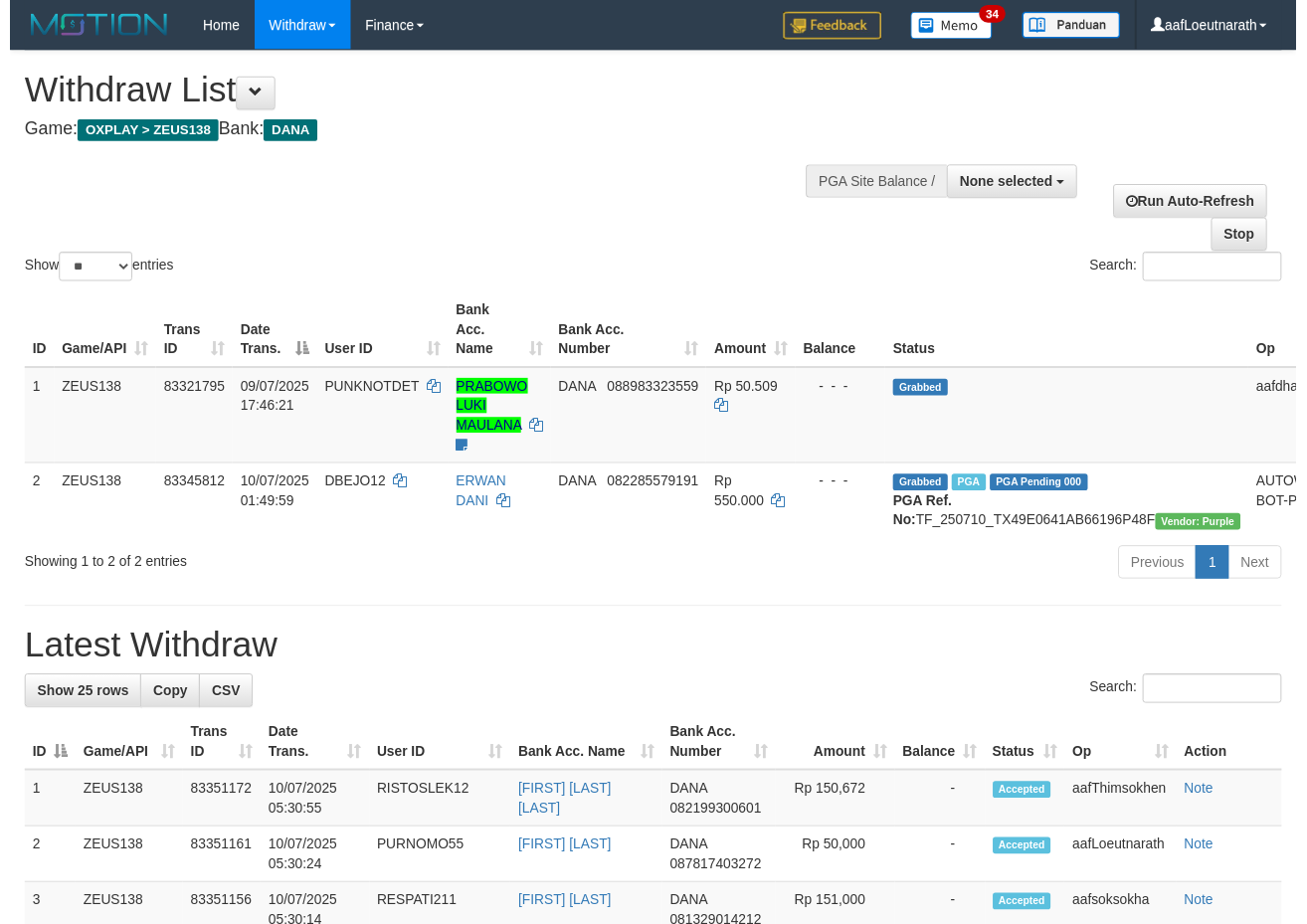 scroll, scrollTop: 0, scrollLeft: 0, axis: both 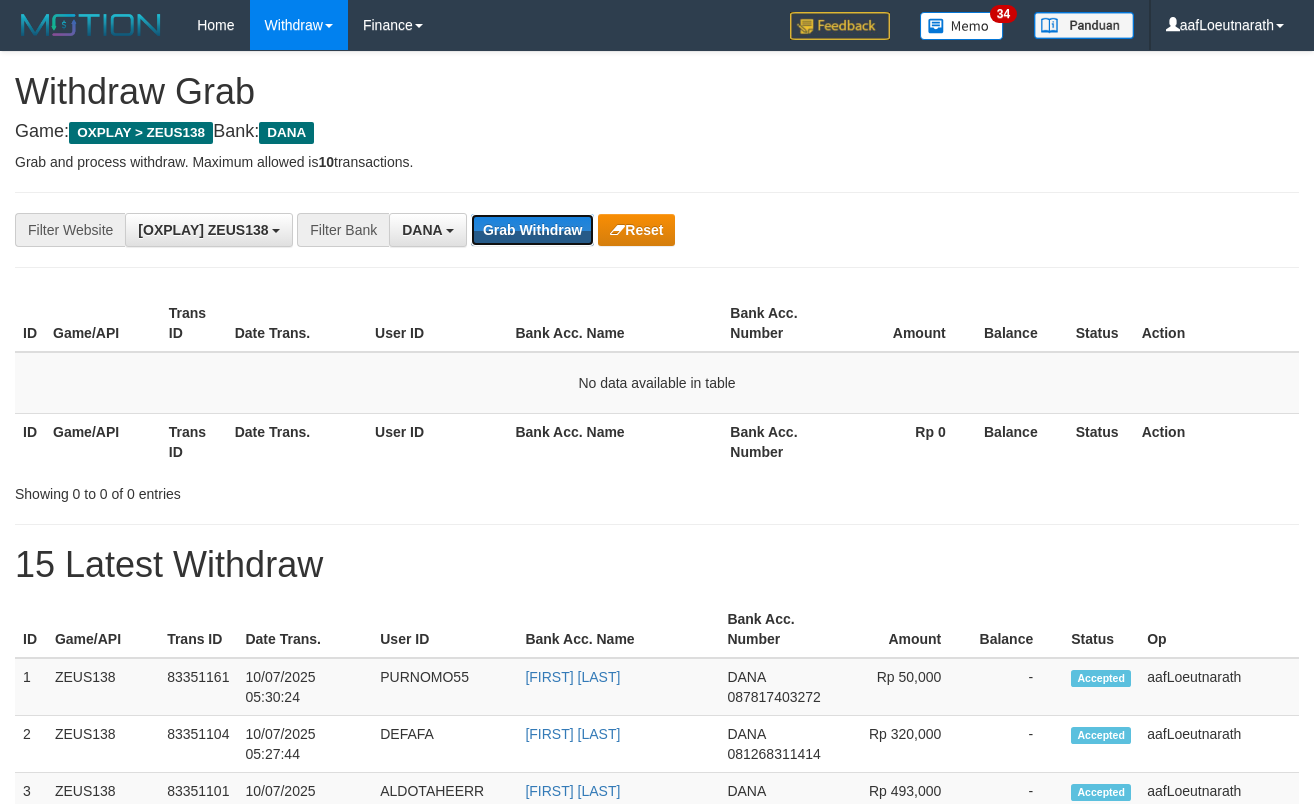 click on "Grab Withdraw" at bounding box center (532, 230) 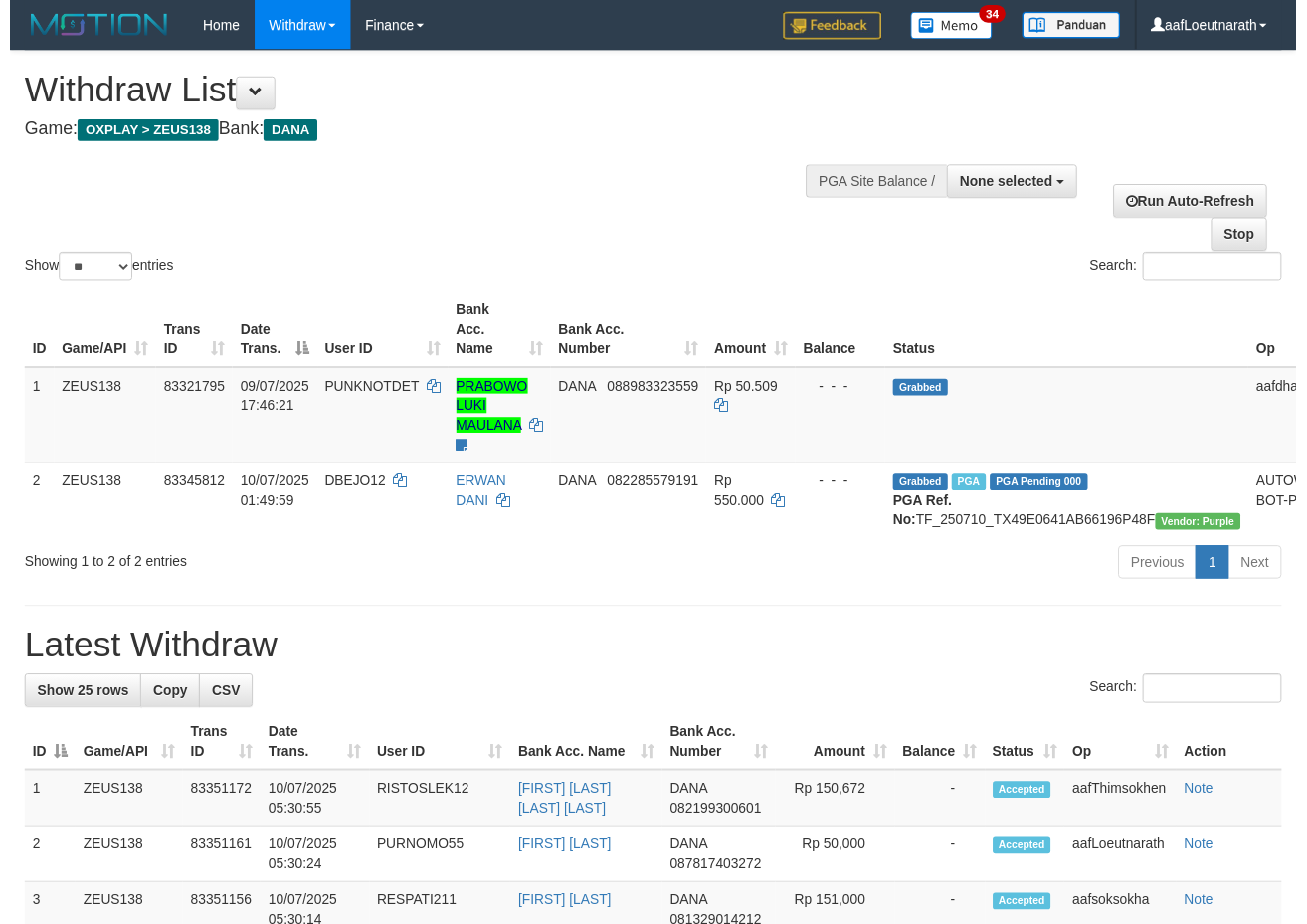 scroll, scrollTop: 0, scrollLeft: 0, axis: both 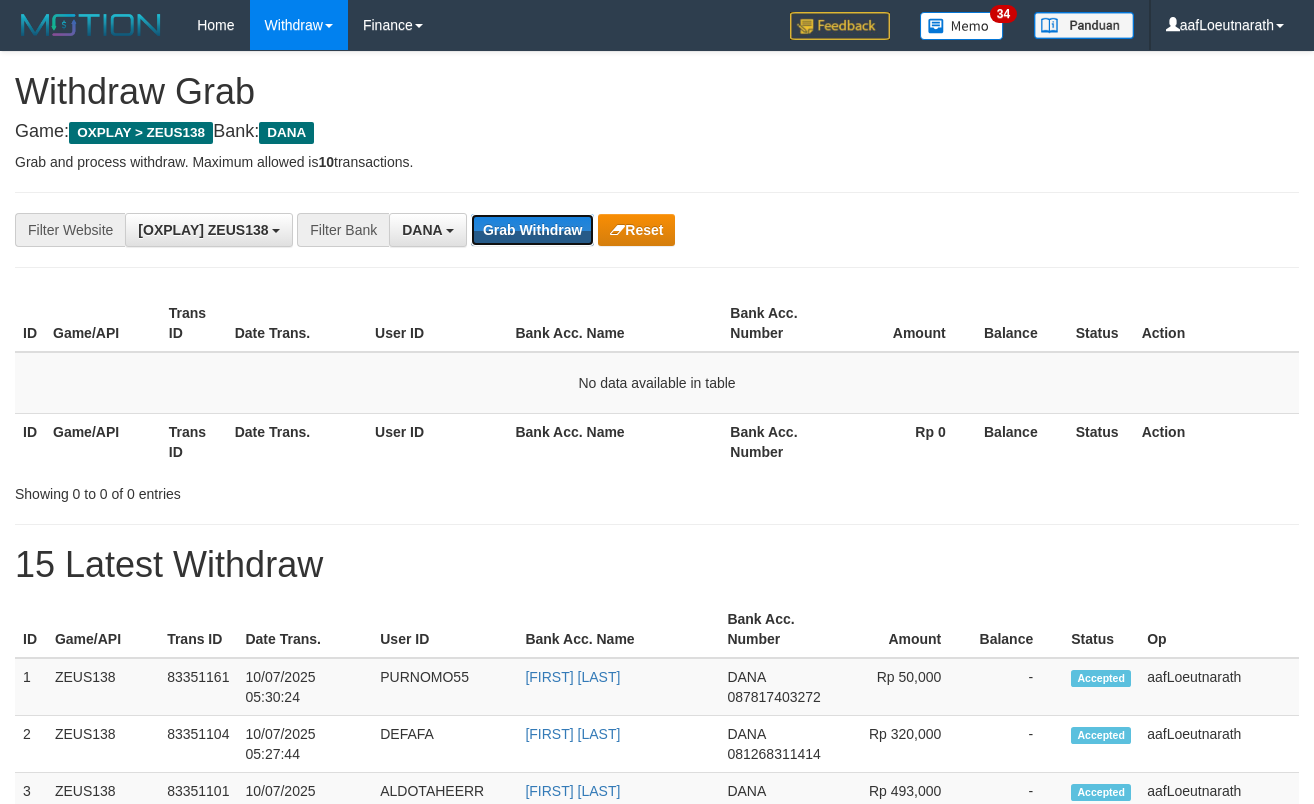 click on "Grab Withdraw" at bounding box center (532, 230) 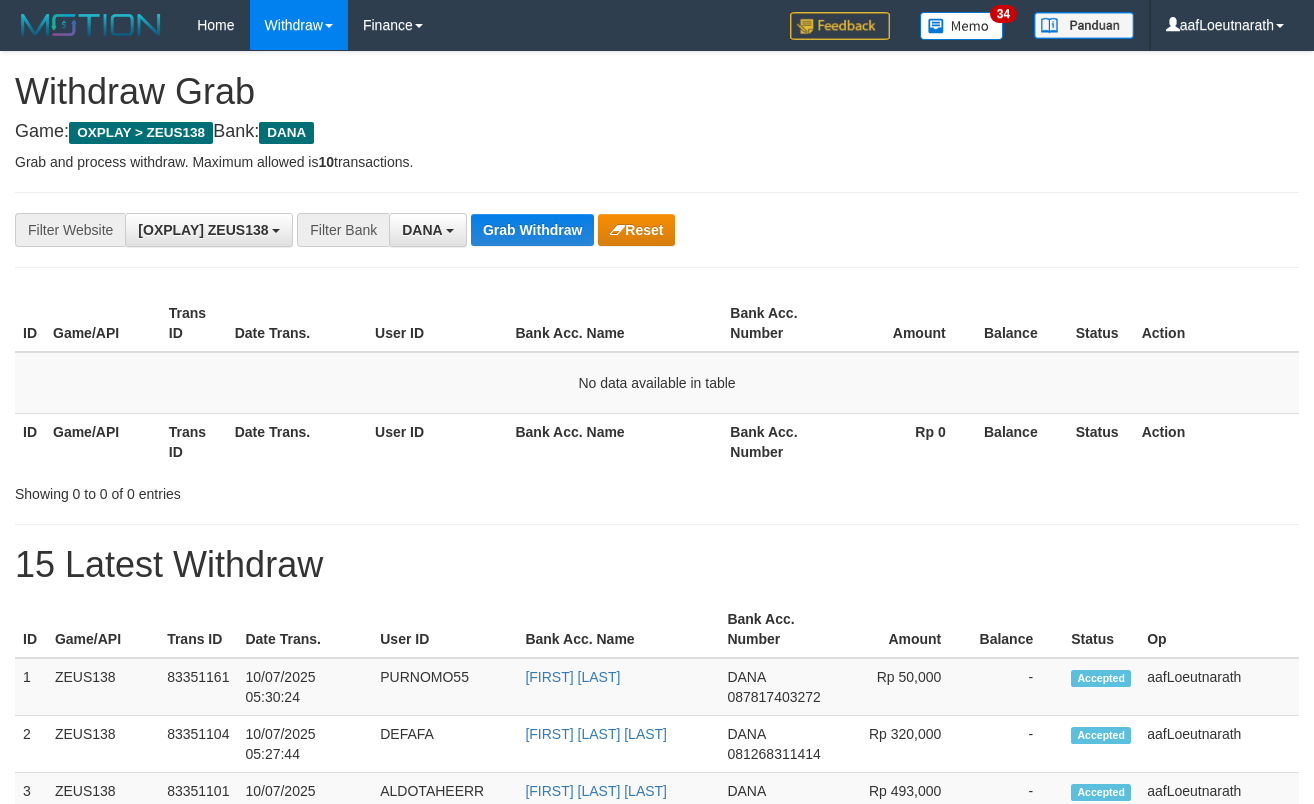 scroll, scrollTop: 0, scrollLeft: 0, axis: both 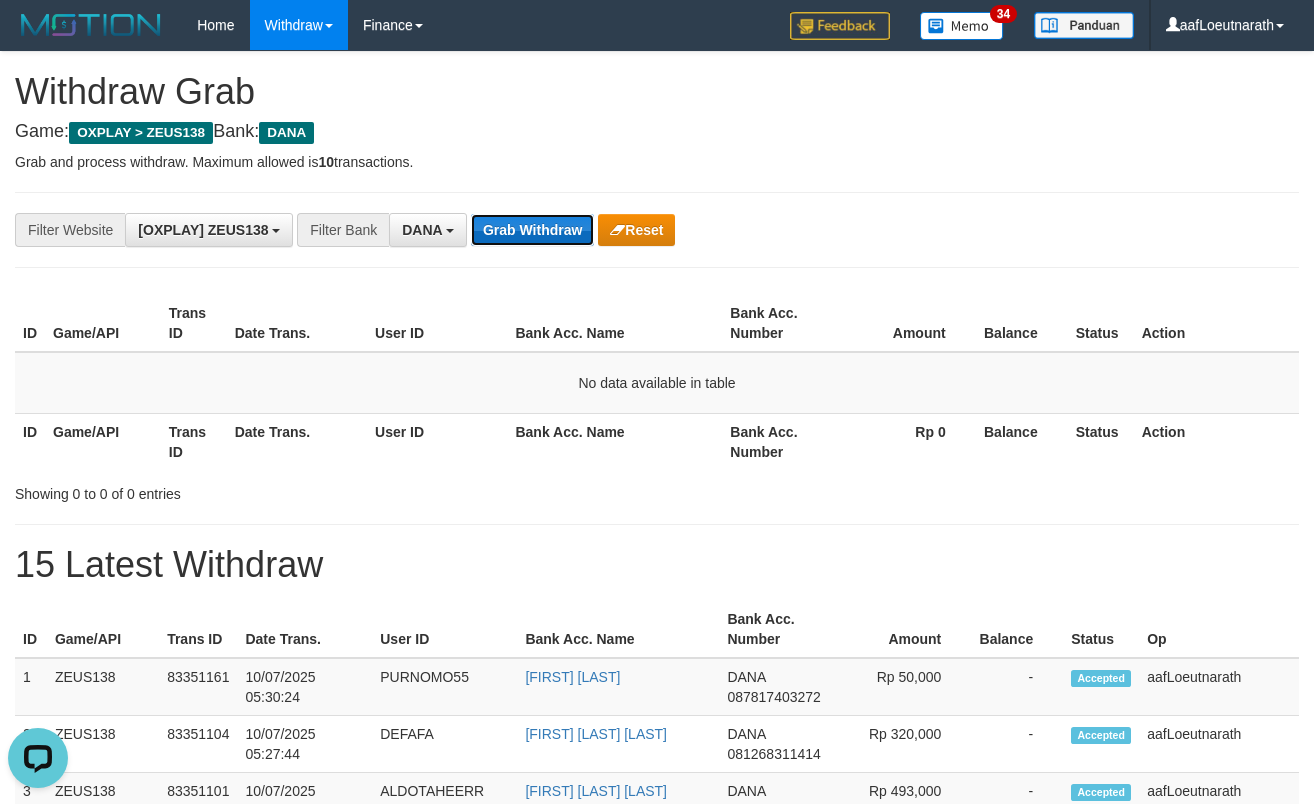 click on "Grab Withdraw" at bounding box center [532, 230] 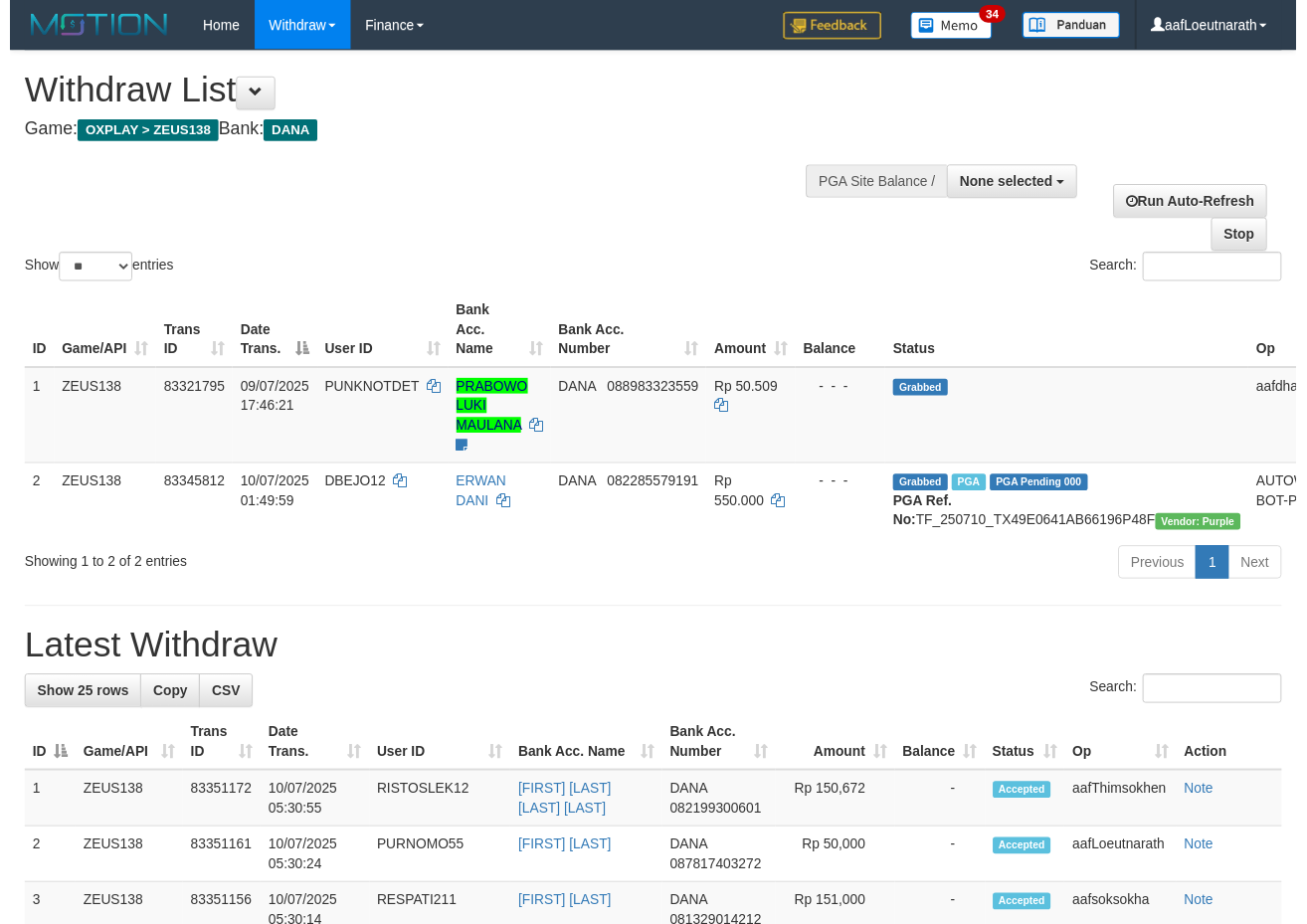 scroll, scrollTop: 0, scrollLeft: 0, axis: both 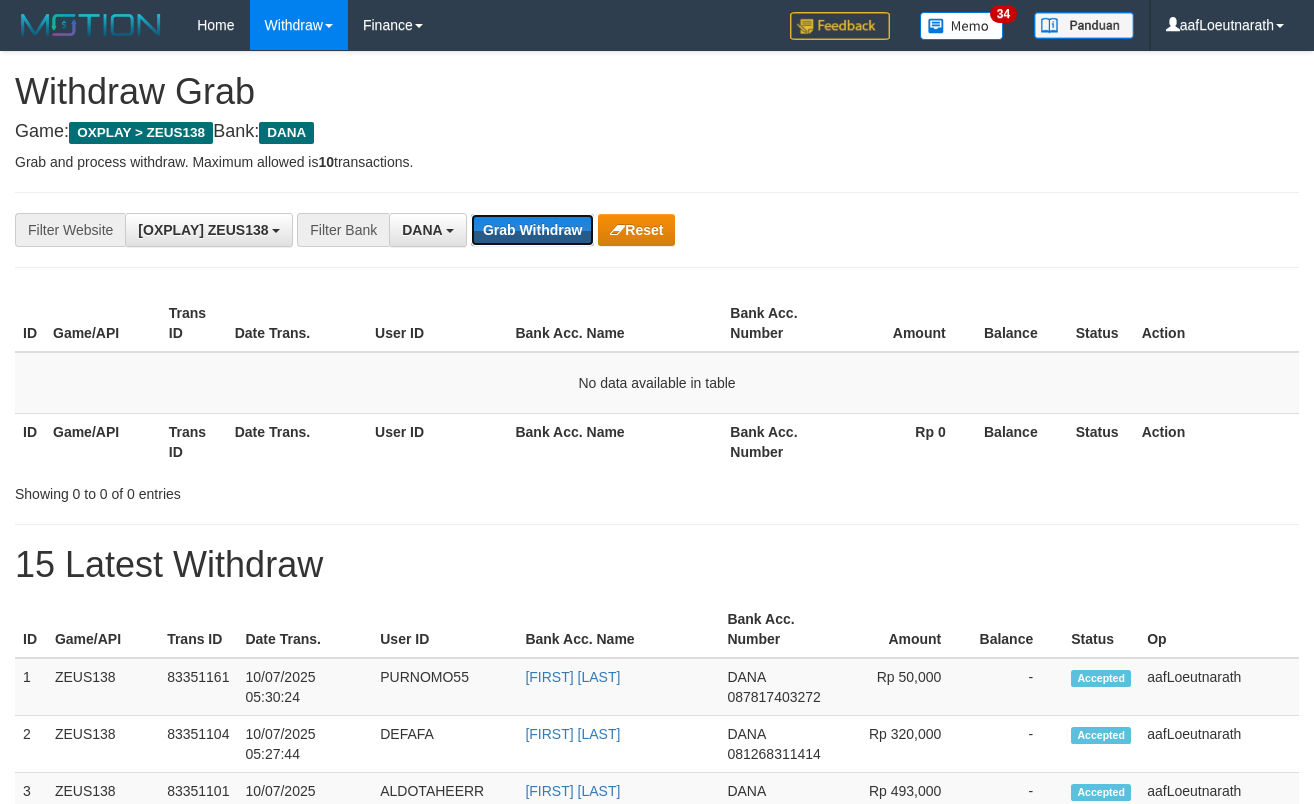 click on "Grab Withdraw" at bounding box center [532, 230] 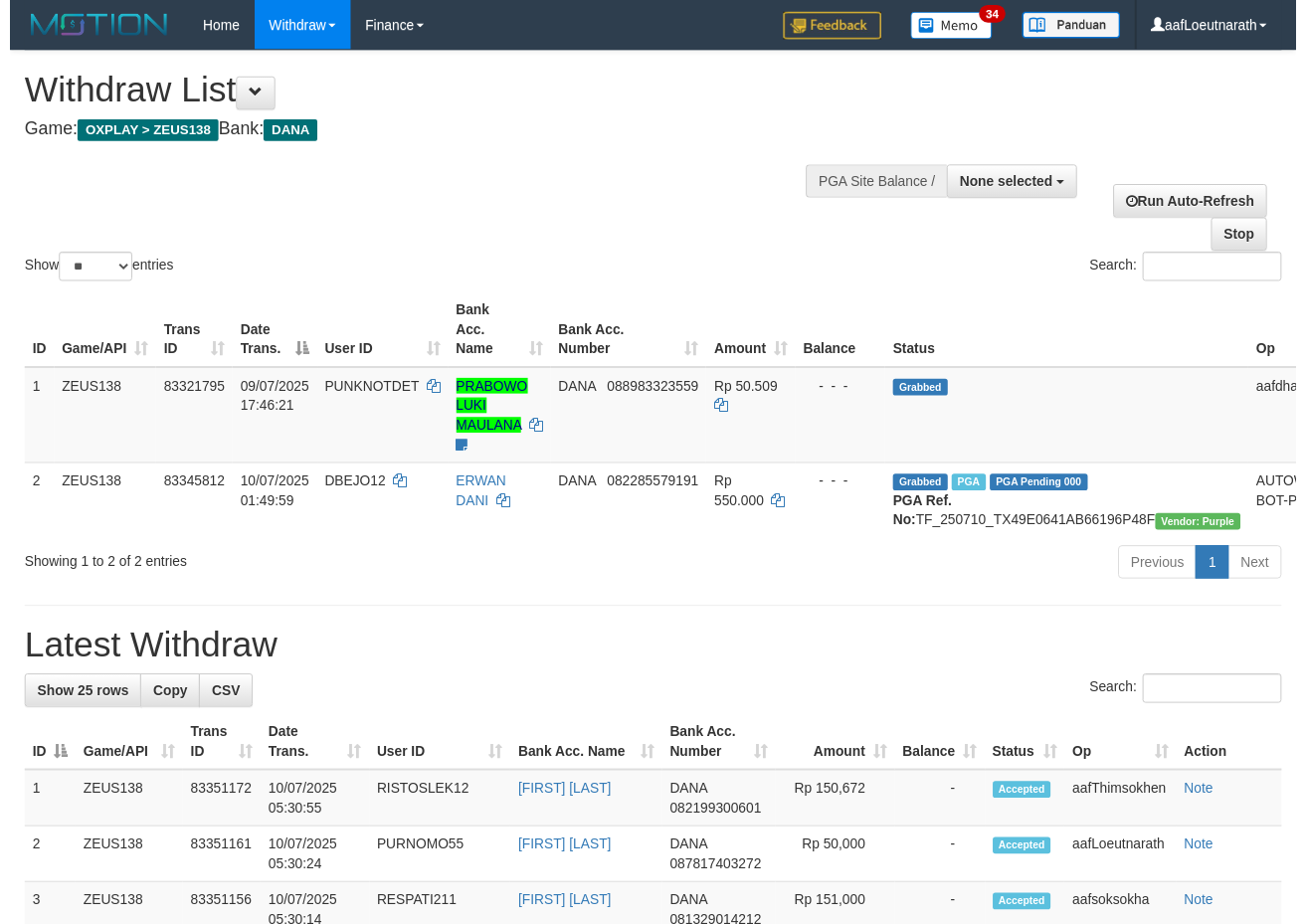 scroll, scrollTop: 0, scrollLeft: 0, axis: both 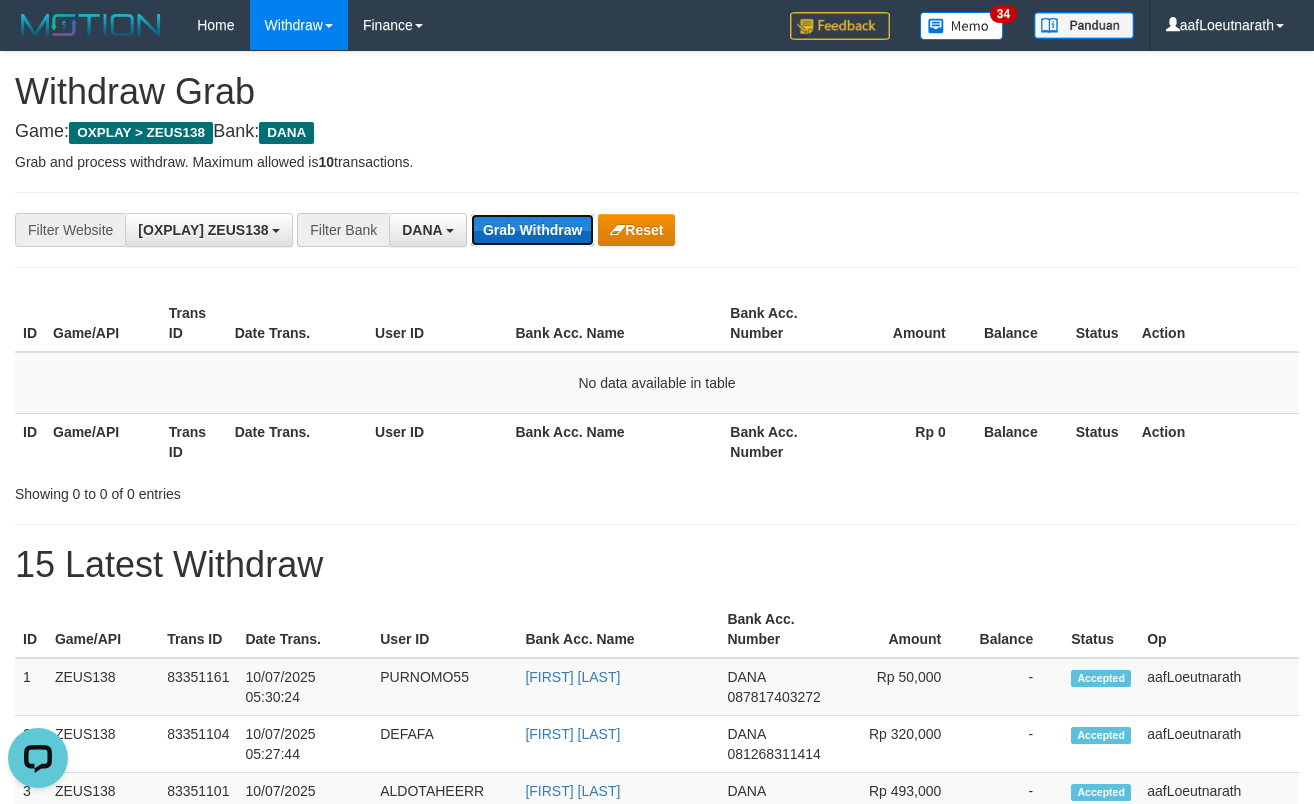 click on "Grab Withdraw" at bounding box center [532, 230] 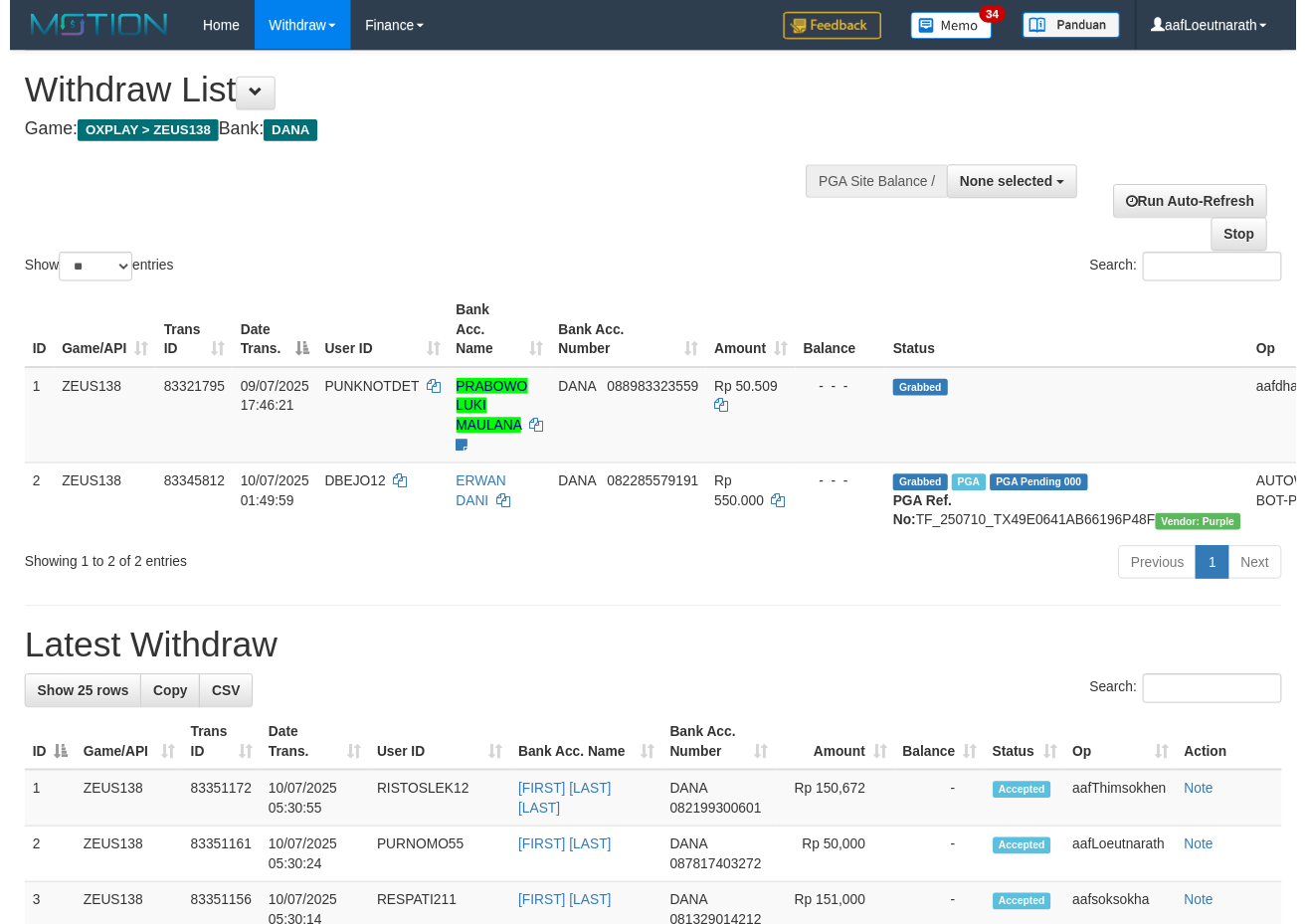 scroll, scrollTop: 0, scrollLeft: 0, axis: both 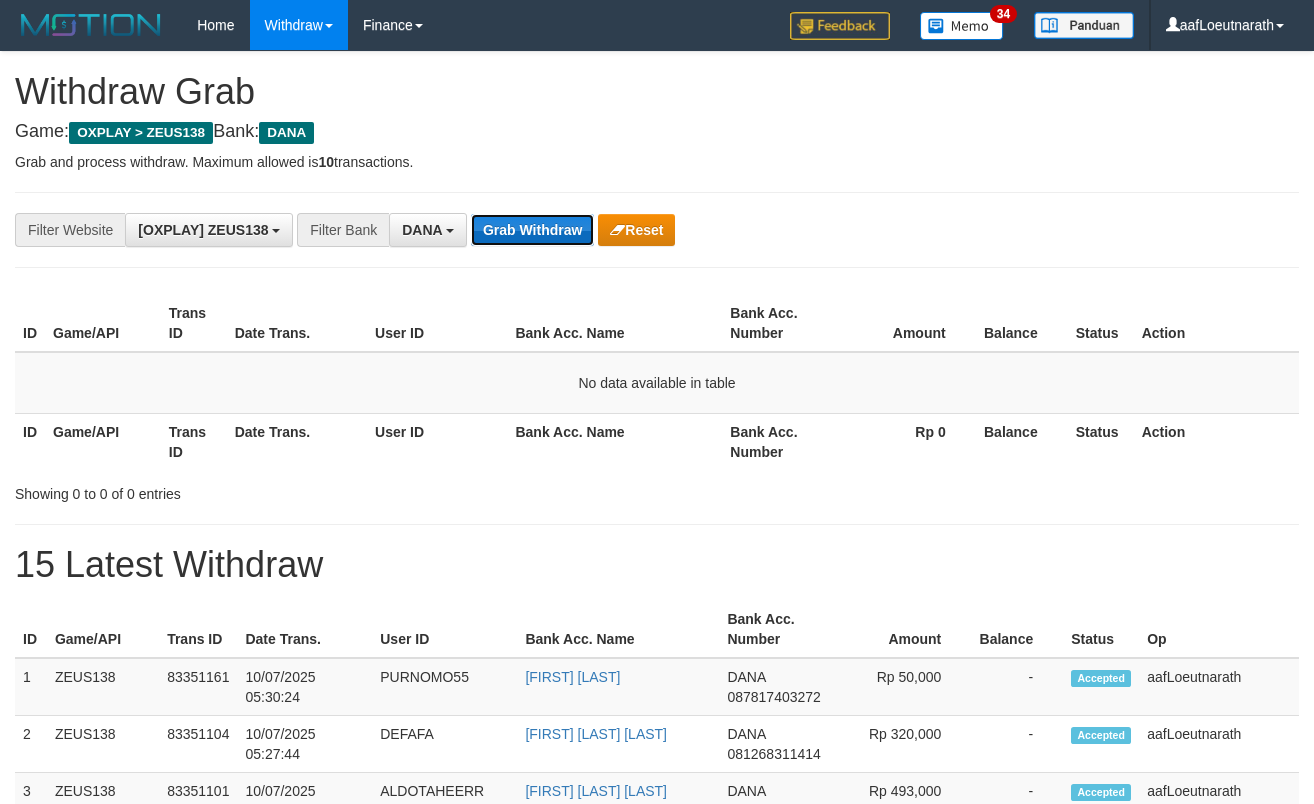 click on "Grab Withdraw" at bounding box center [532, 230] 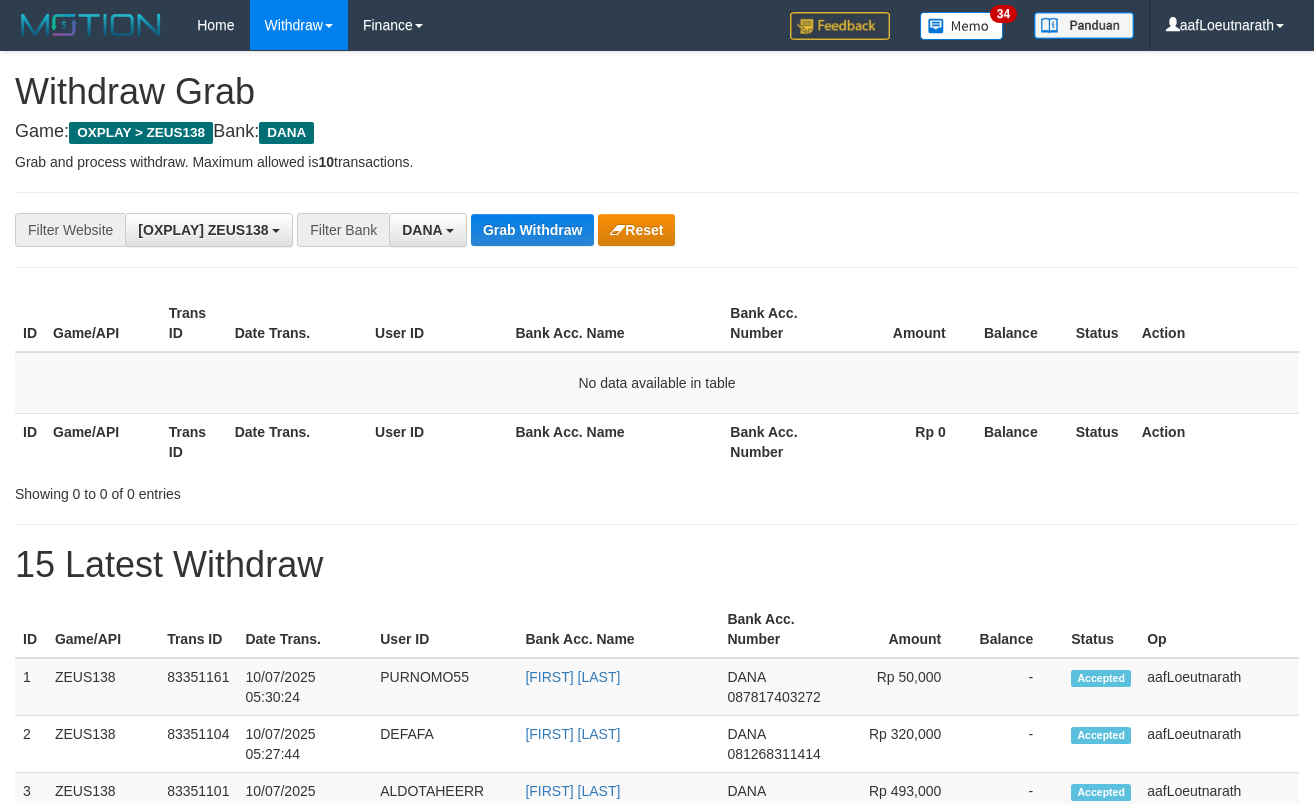 scroll, scrollTop: 0, scrollLeft: 0, axis: both 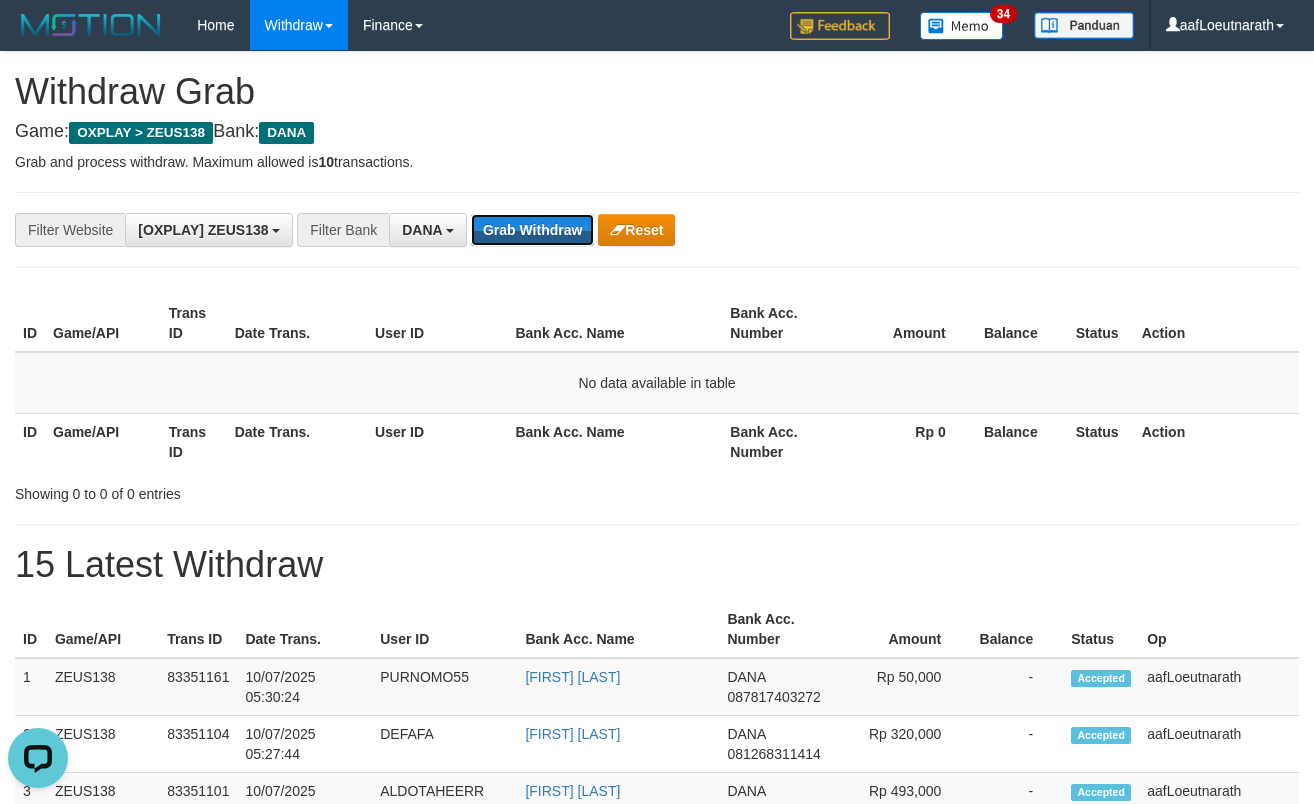 click on "Grab Withdraw" at bounding box center (532, 230) 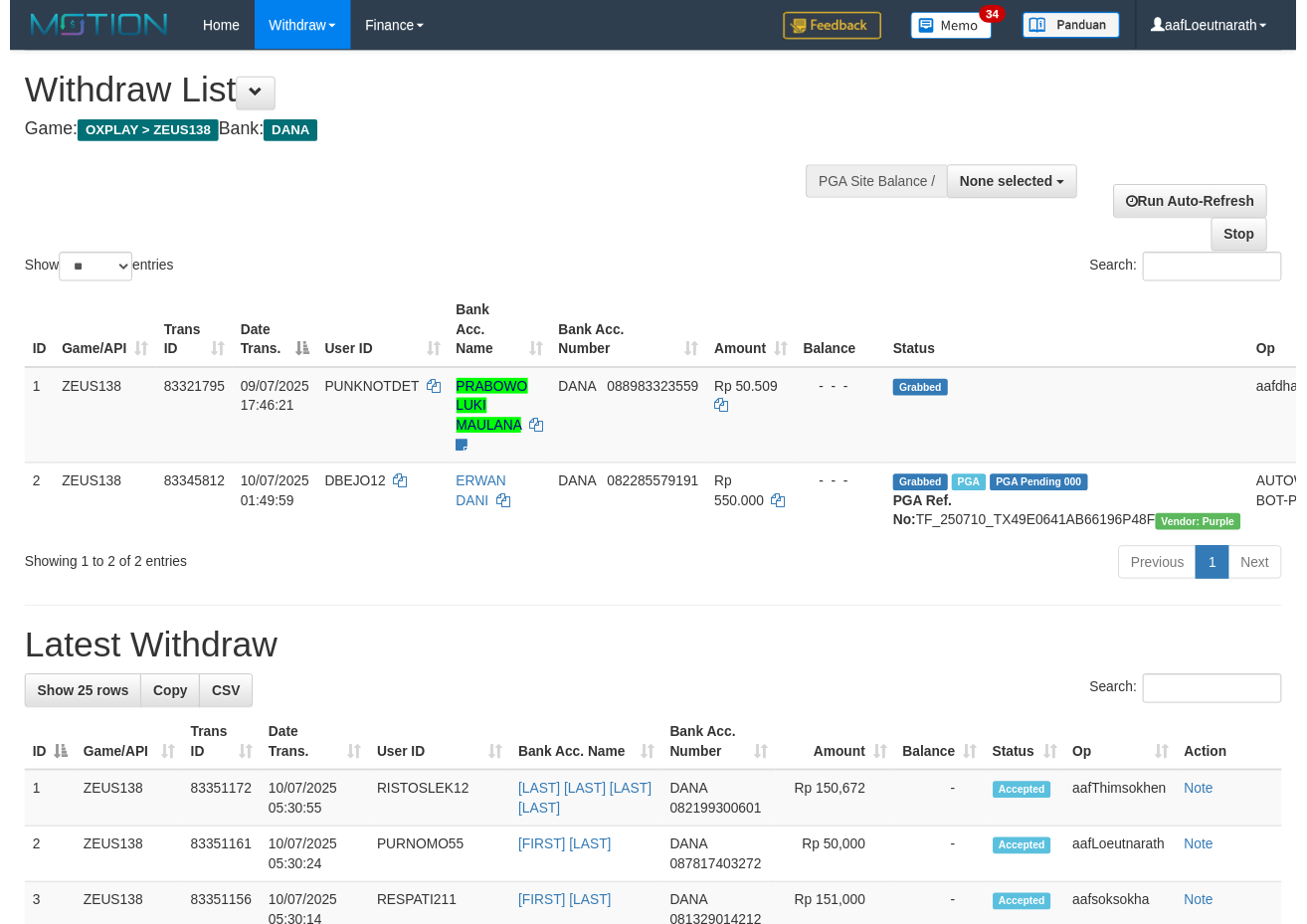 scroll, scrollTop: 0, scrollLeft: 0, axis: both 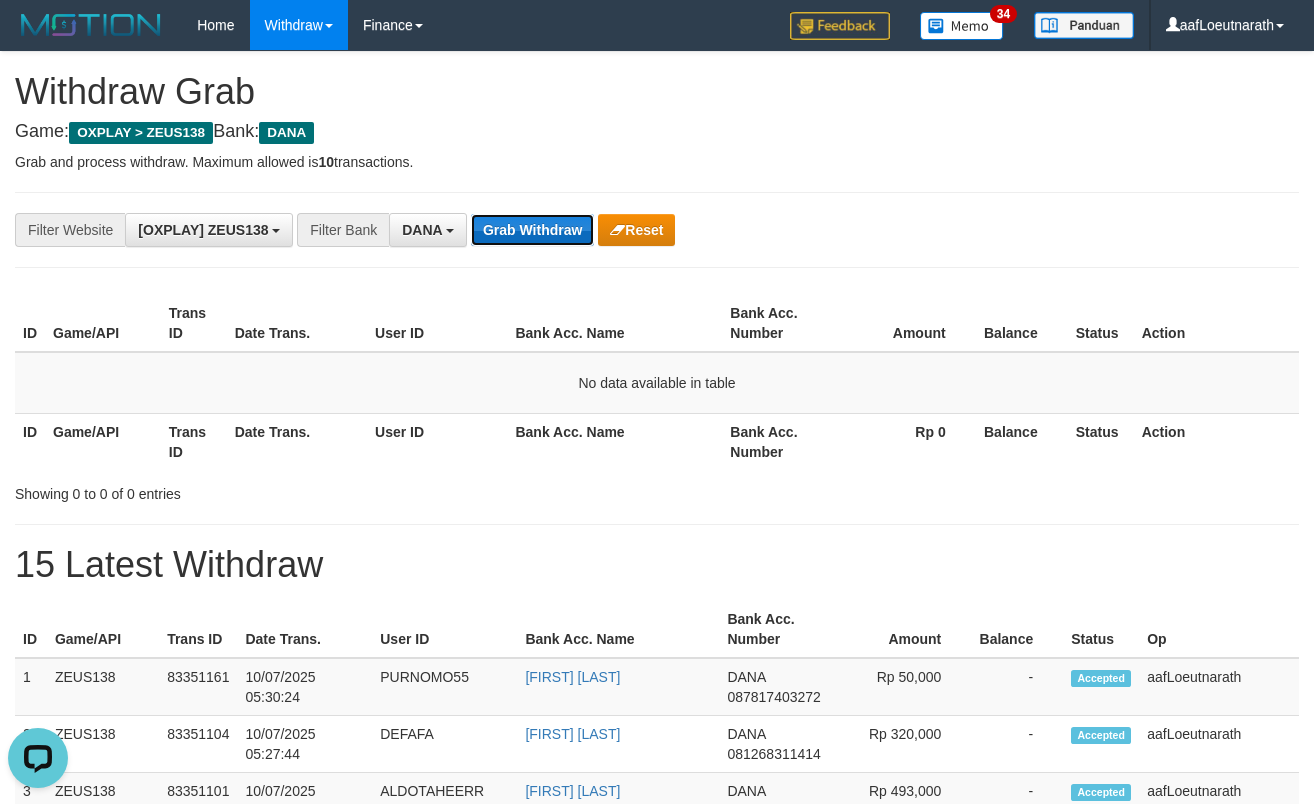 click on "Grab Withdraw" at bounding box center (532, 230) 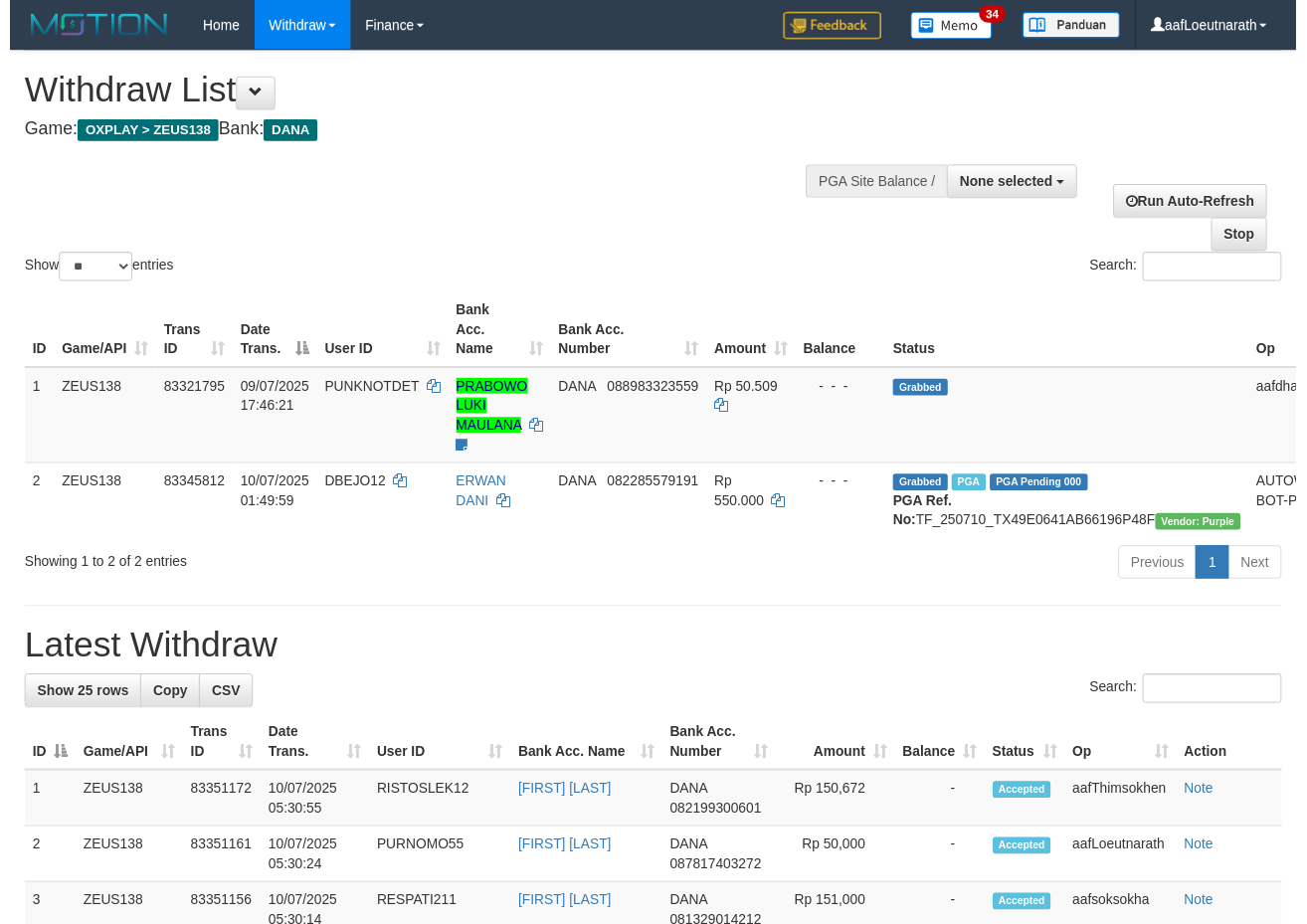 scroll, scrollTop: 0, scrollLeft: 0, axis: both 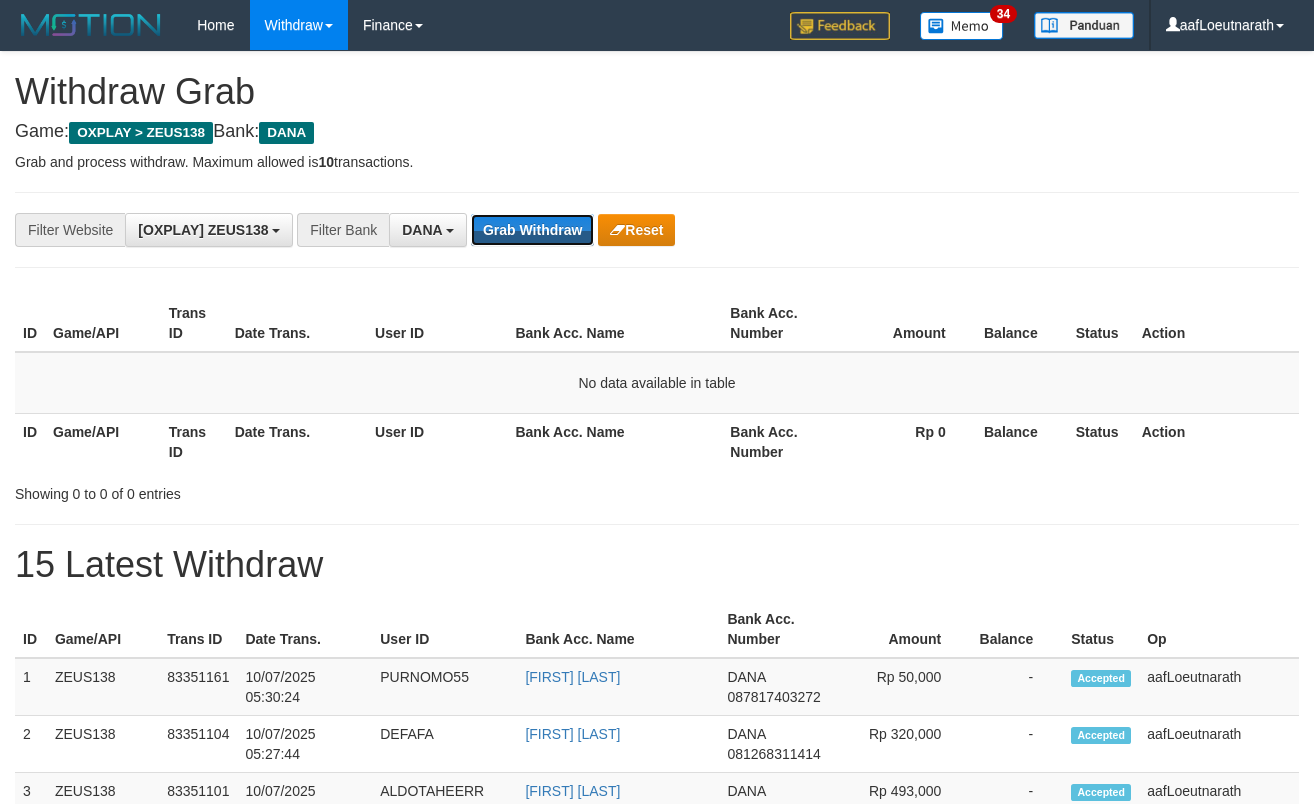 click on "Grab Withdraw" at bounding box center (532, 230) 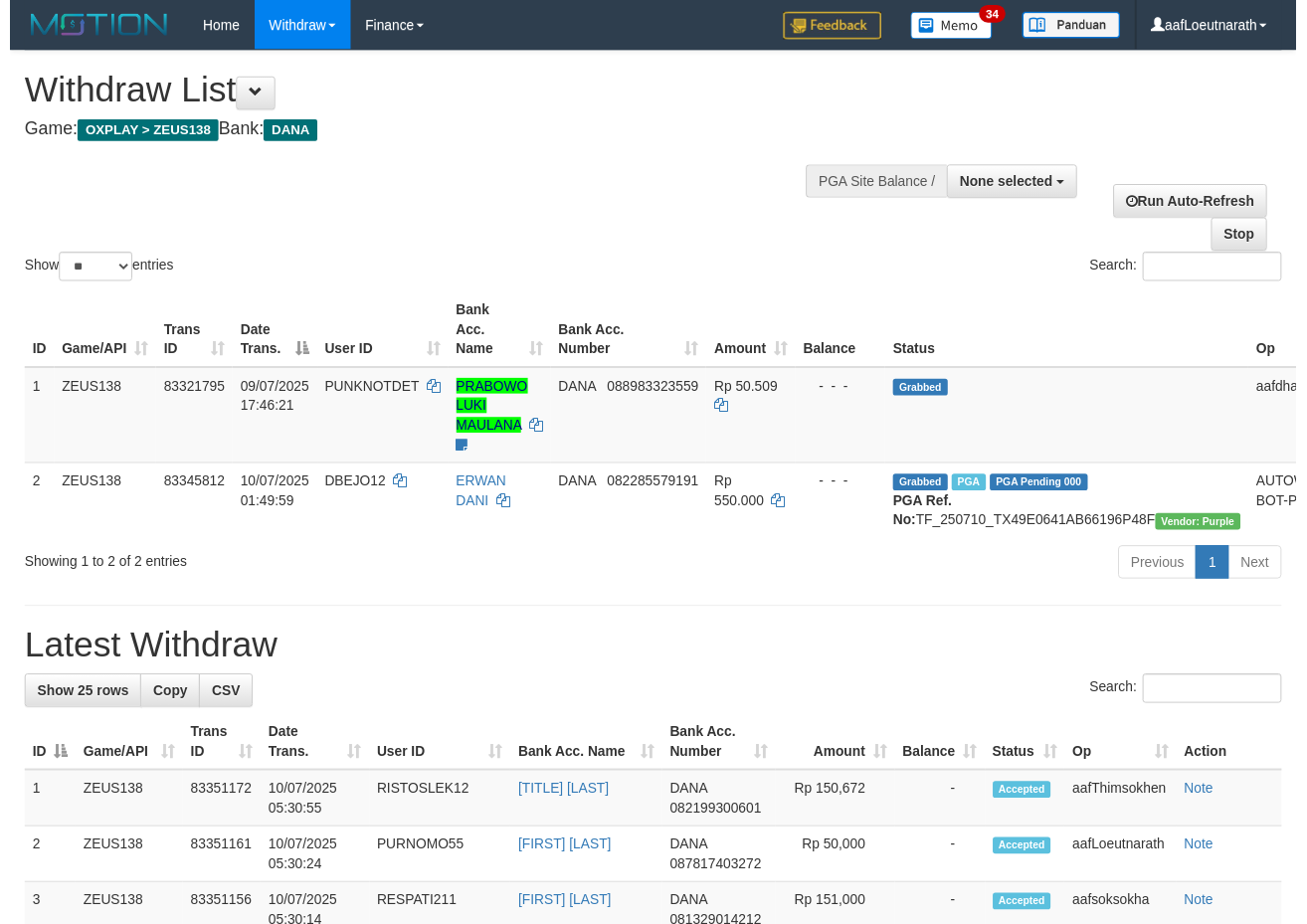 scroll, scrollTop: 0, scrollLeft: 0, axis: both 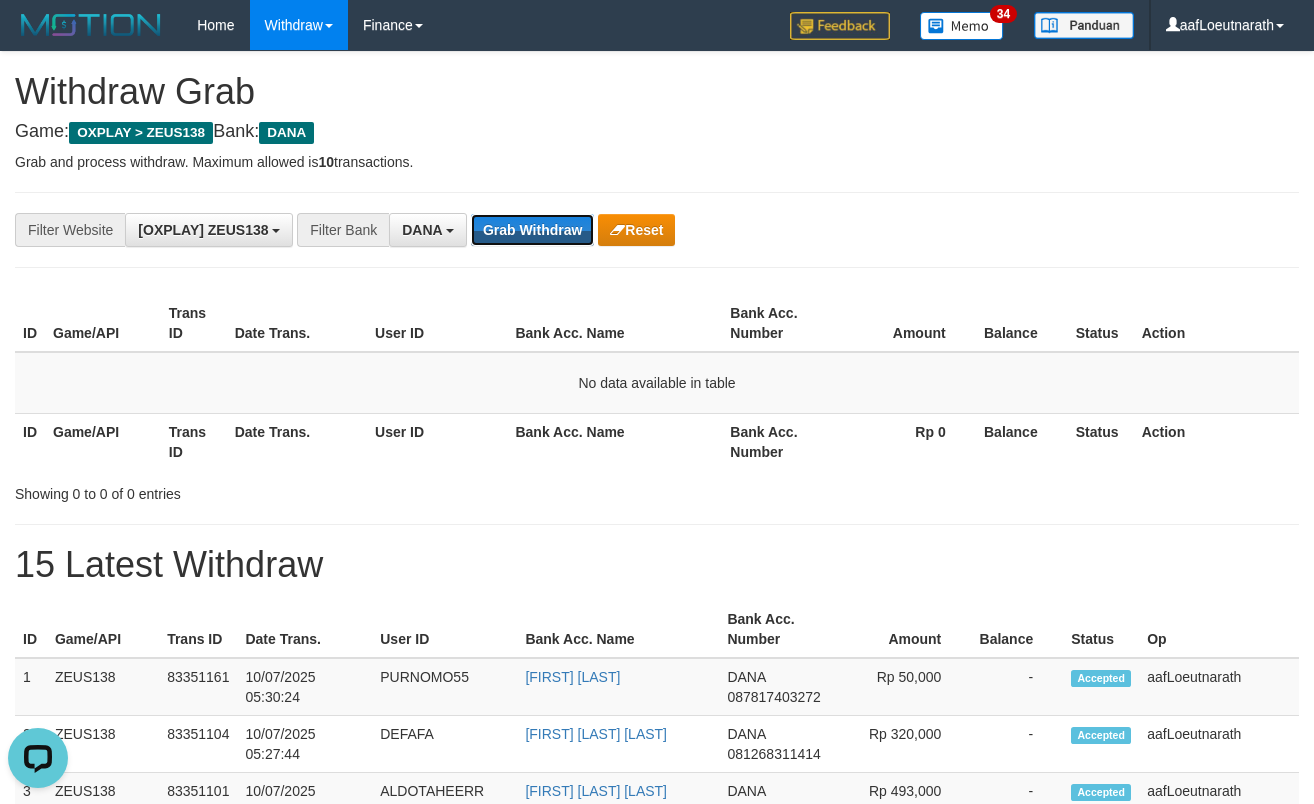 click on "Grab Withdraw" at bounding box center (532, 230) 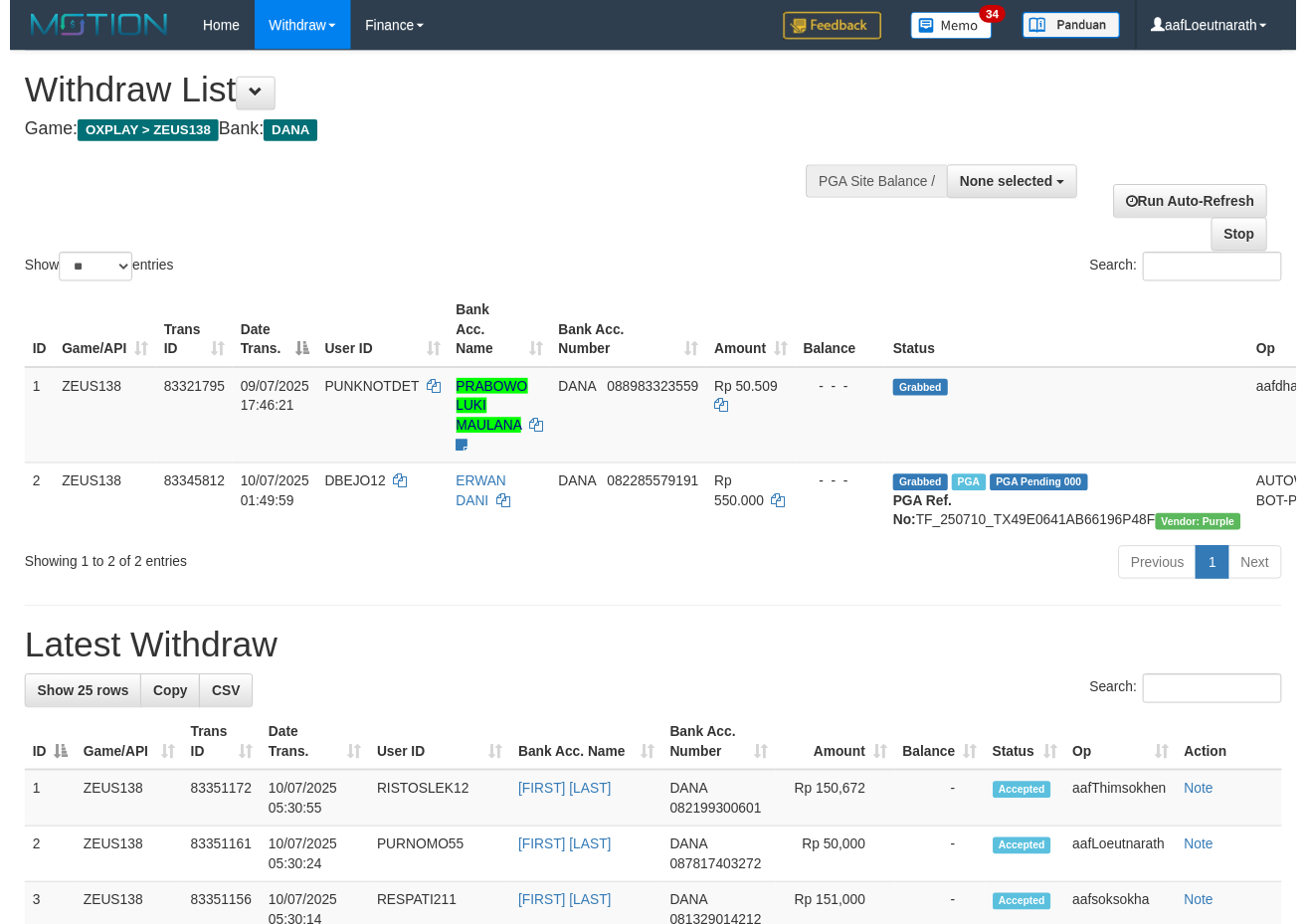 scroll, scrollTop: 0, scrollLeft: 0, axis: both 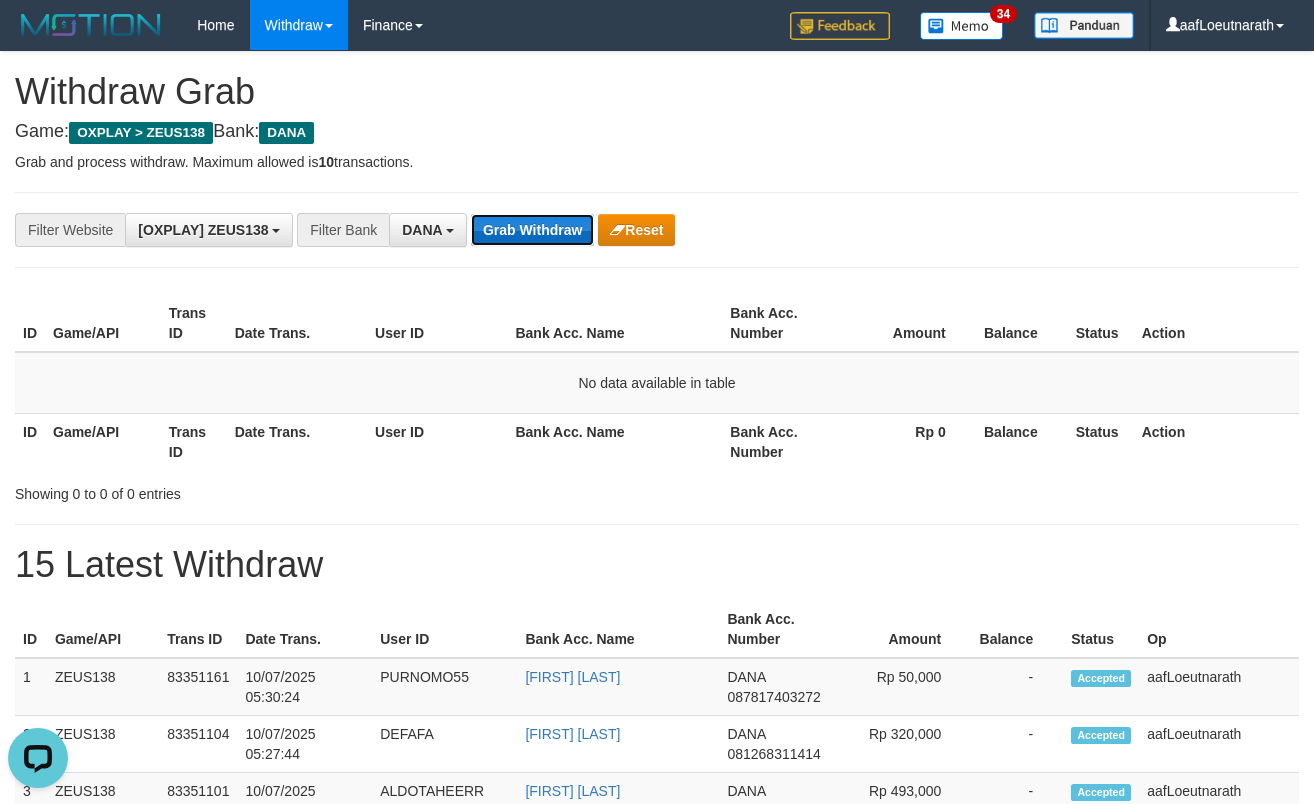 click on "Grab Withdraw" at bounding box center (532, 230) 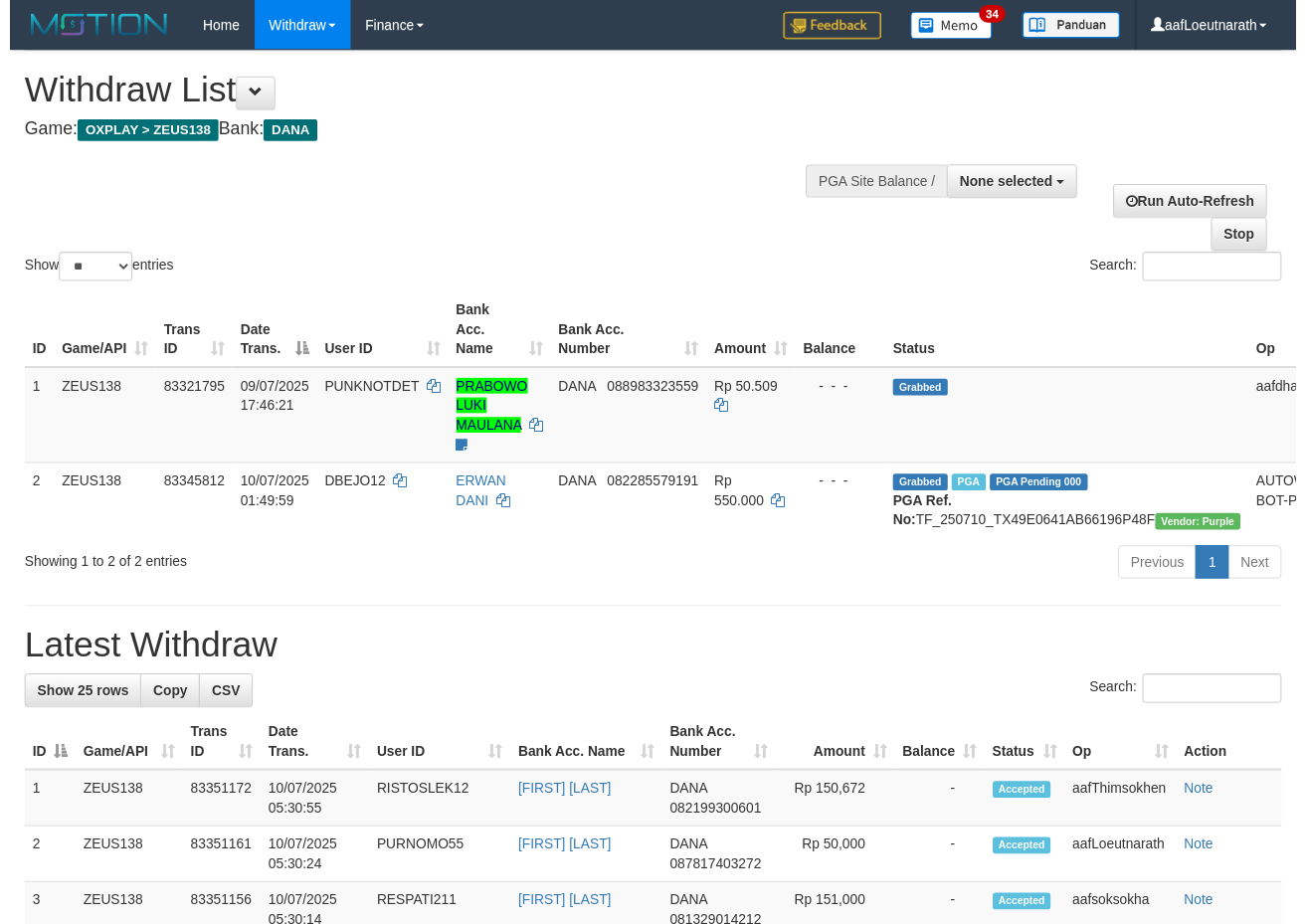 scroll, scrollTop: 0, scrollLeft: 0, axis: both 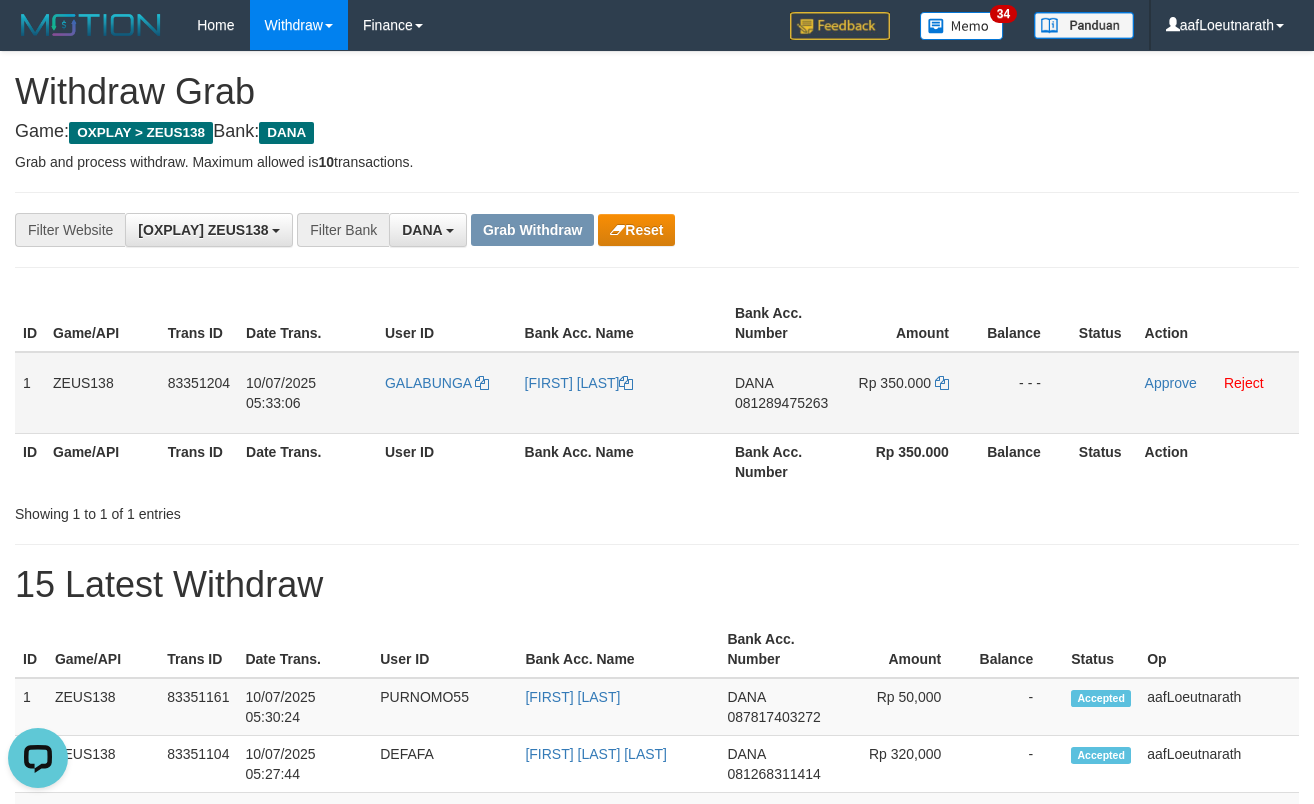click on "GALABUNGA" at bounding box center [447, 393] 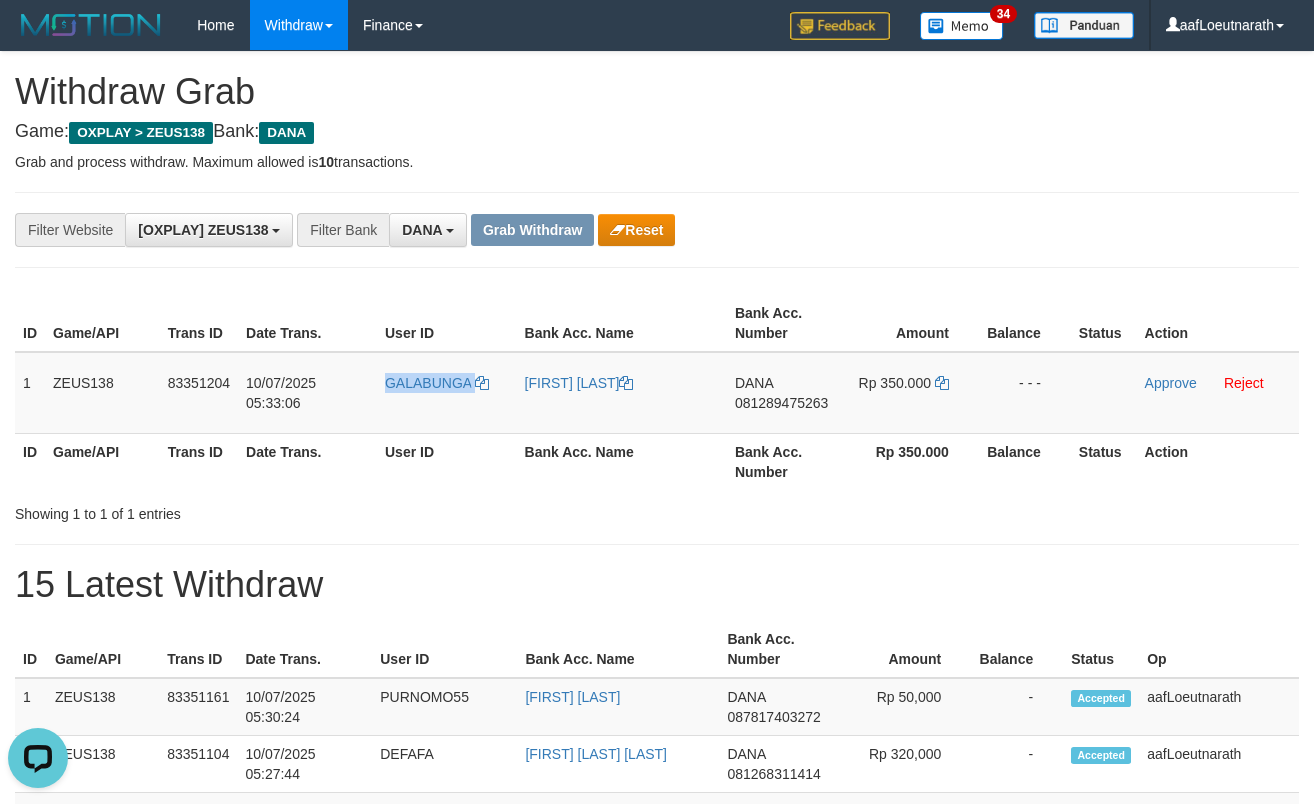 drag, startPoint x: 436, startPoint y: 361, endPoint x: 436, endPoint y: 347, distance: 14 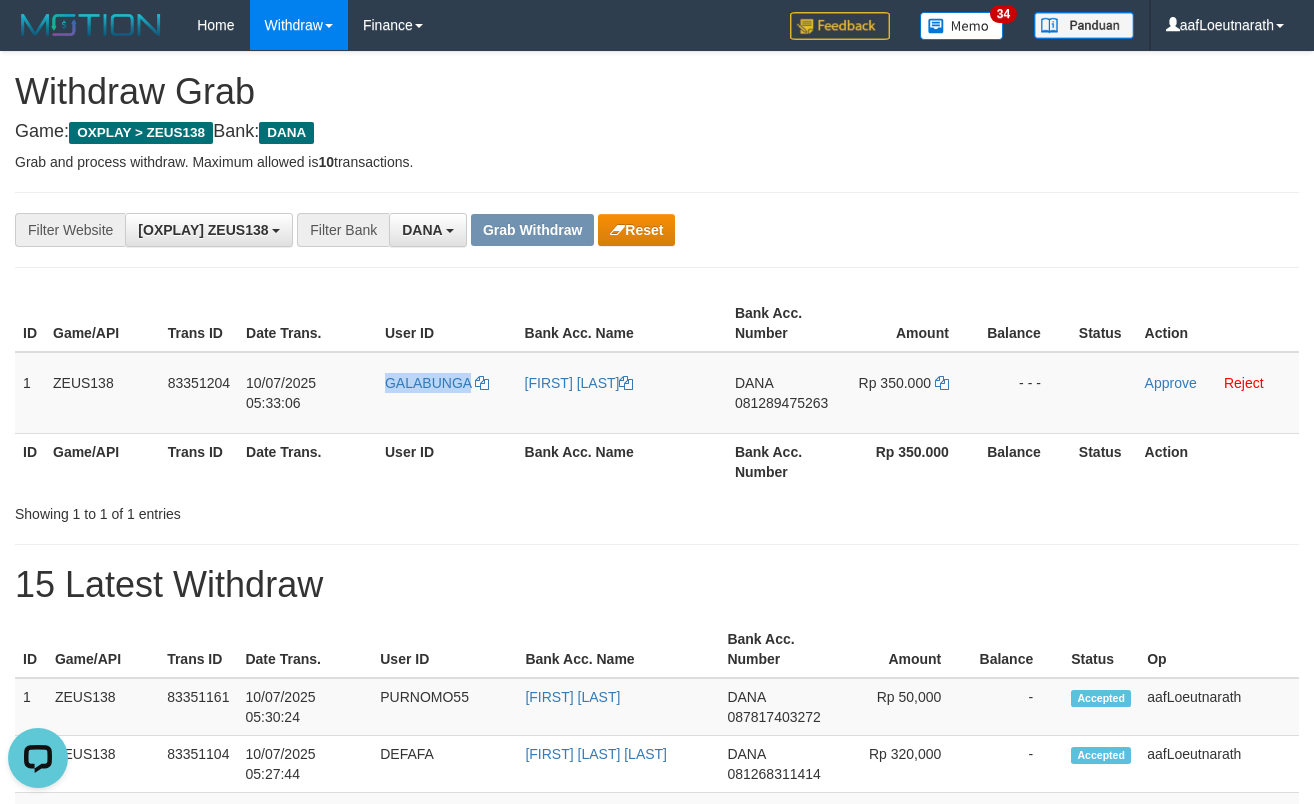 copy on "GALABUNGA" 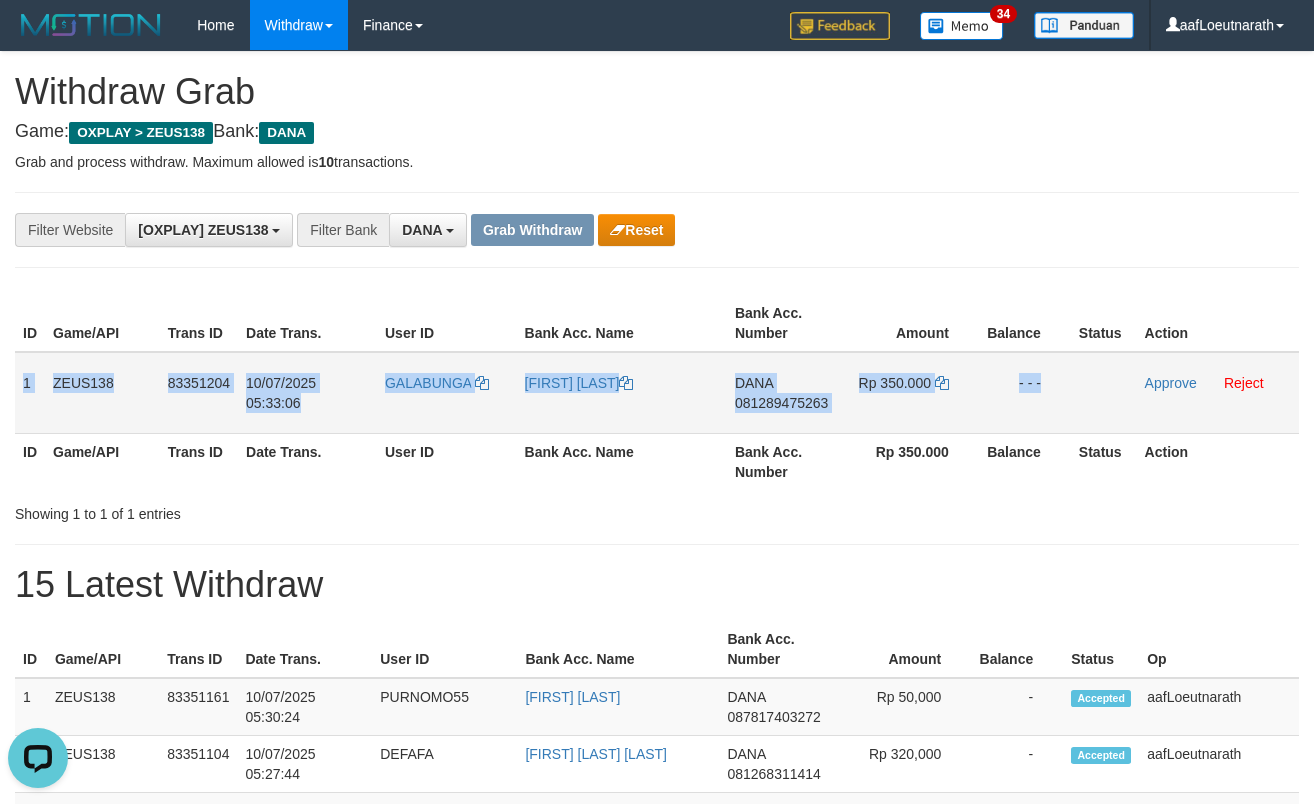 drag, startPoint x: 26, startPoint y: 378, endPoint x: 1125, endPoint y: 394, distance: 1099.1165 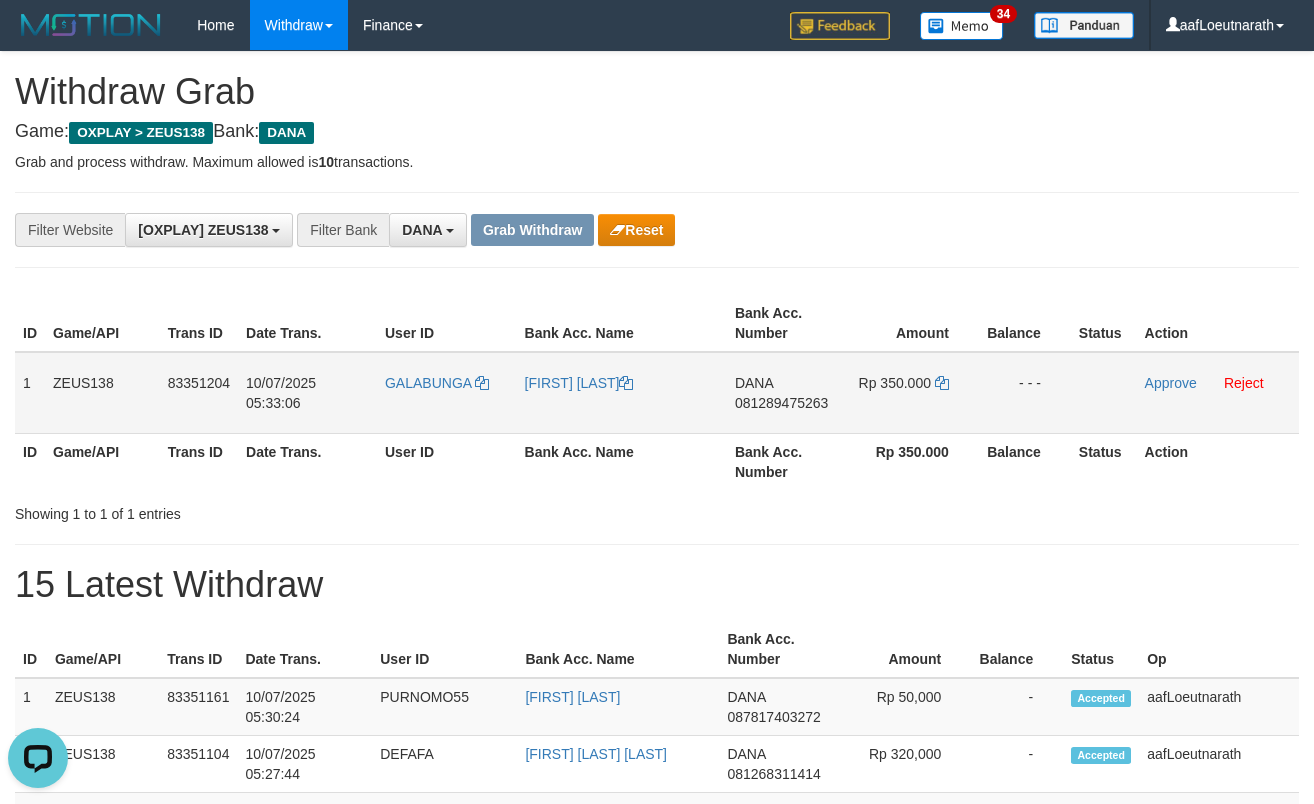 click on "Rp 350.000" at bounding box center [911, 393] 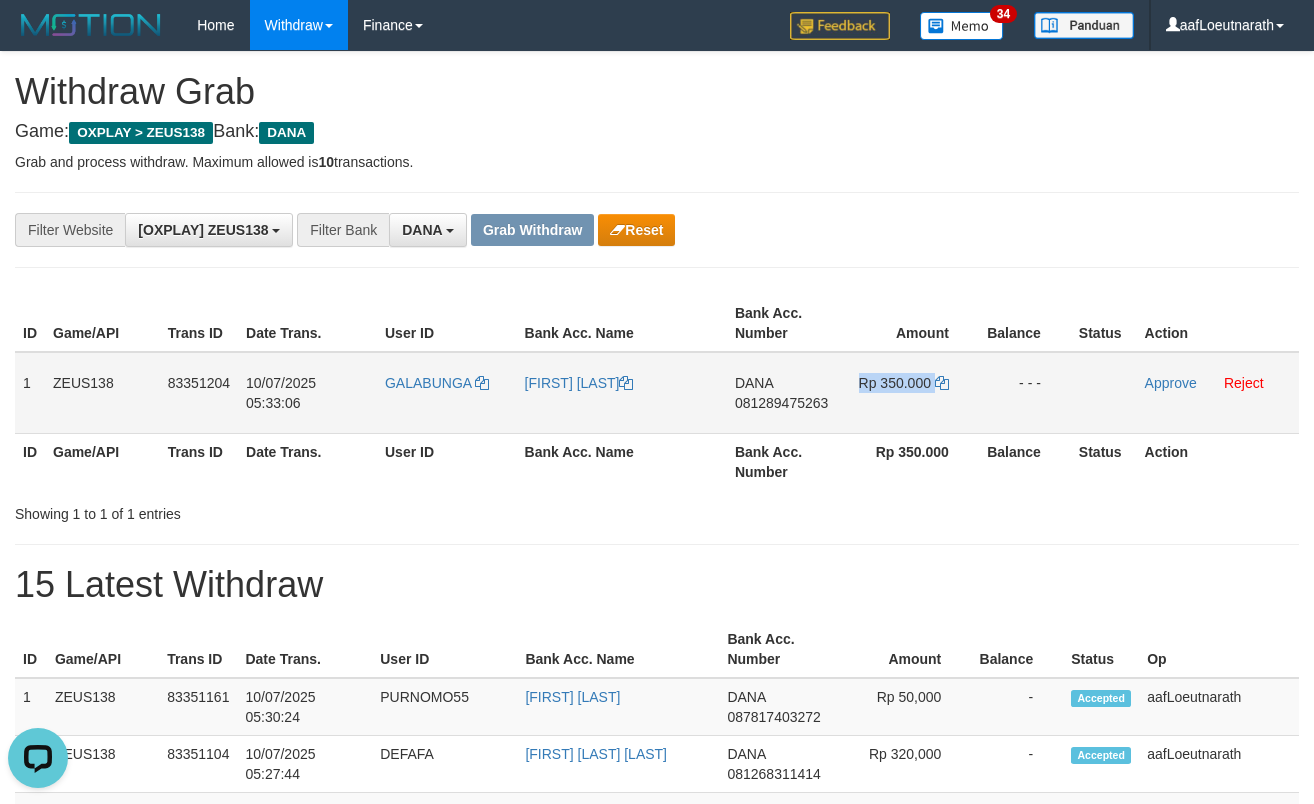 click on "Rp 350.000" at bounding box center (911, 393) 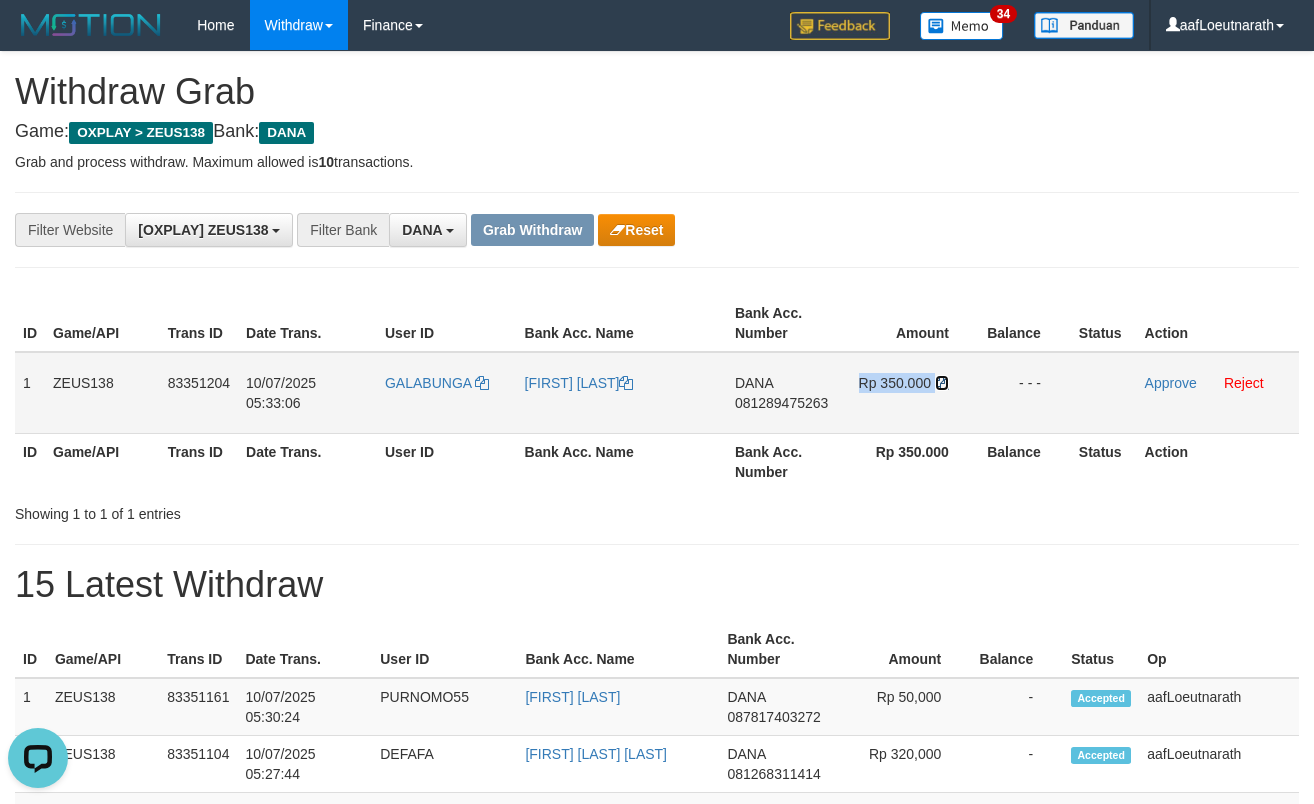 click at bounding box center (626, 383) 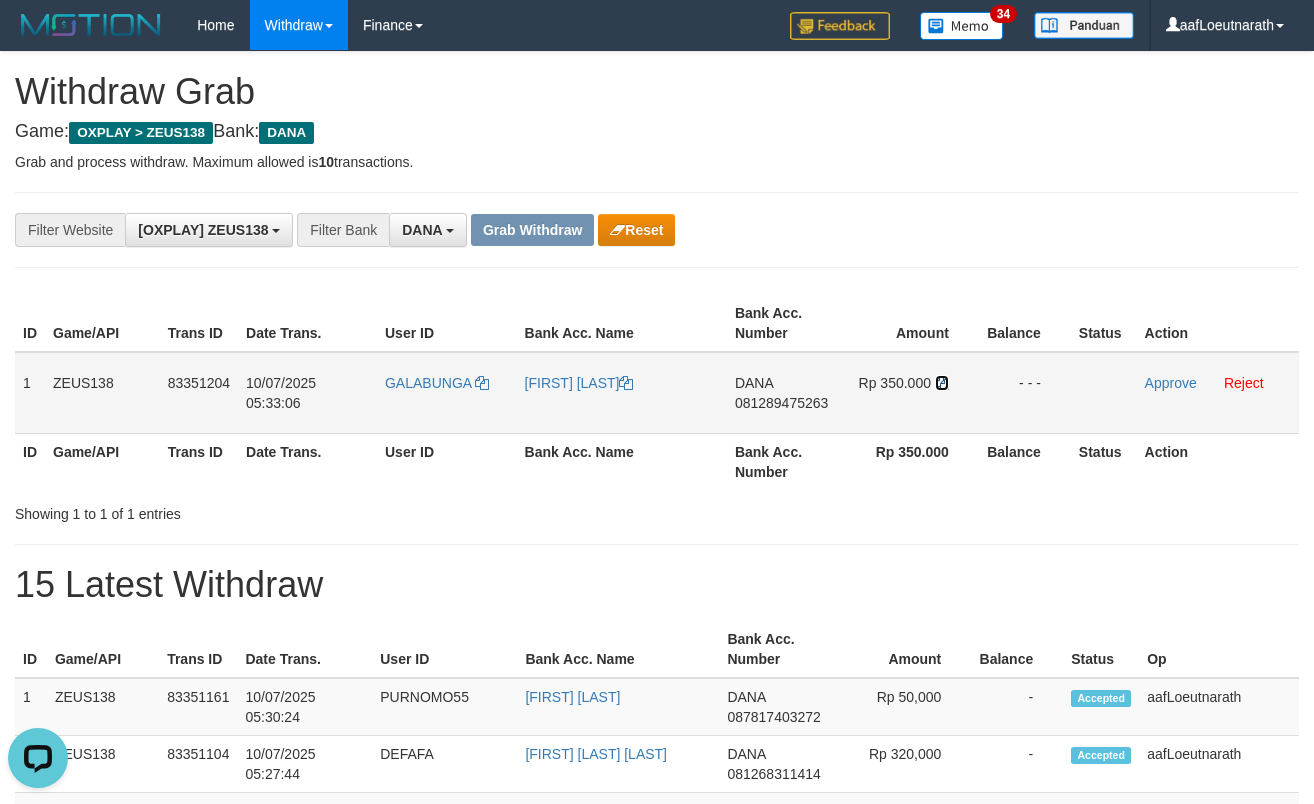 click at bounding box center [626, 383] 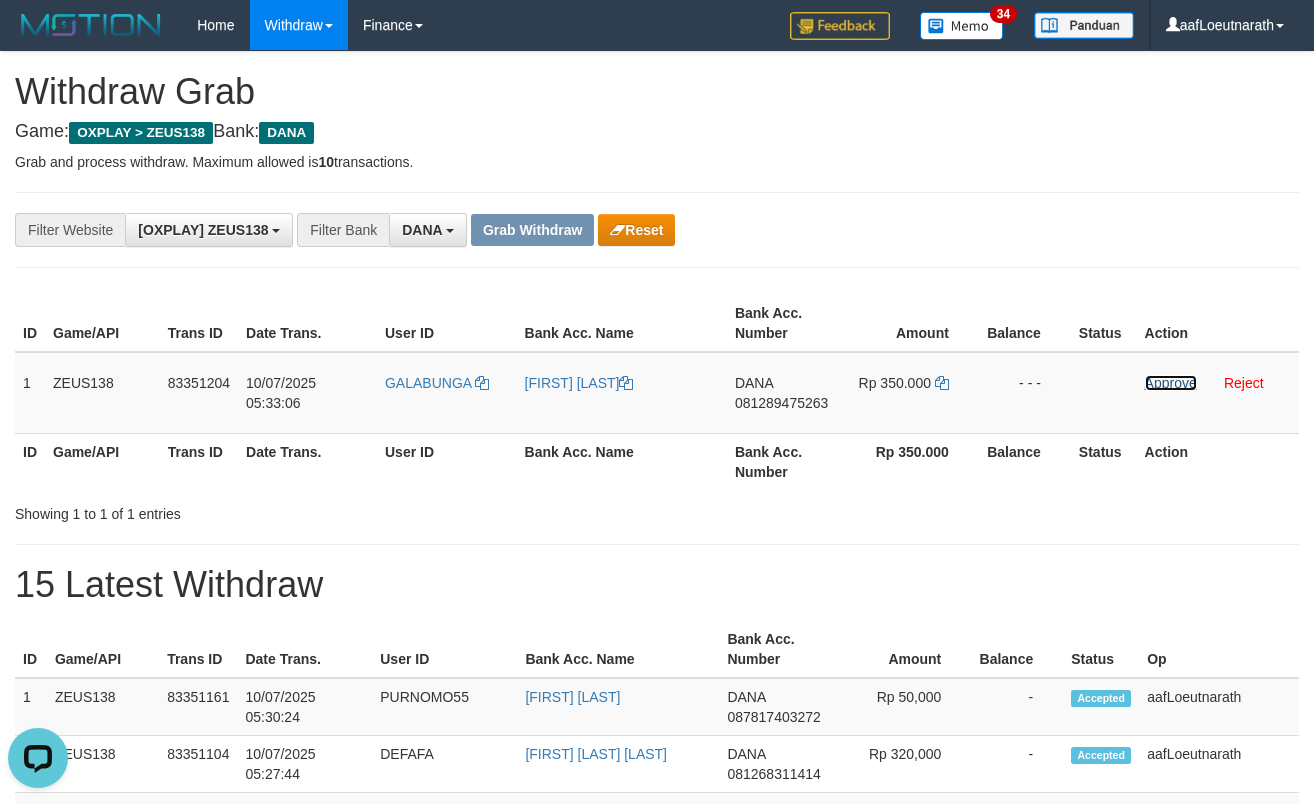 drag, startPoint x: 1167, startPoint y: 387, endPoint x: 735, endPoint y: 239, distance: 456.64865 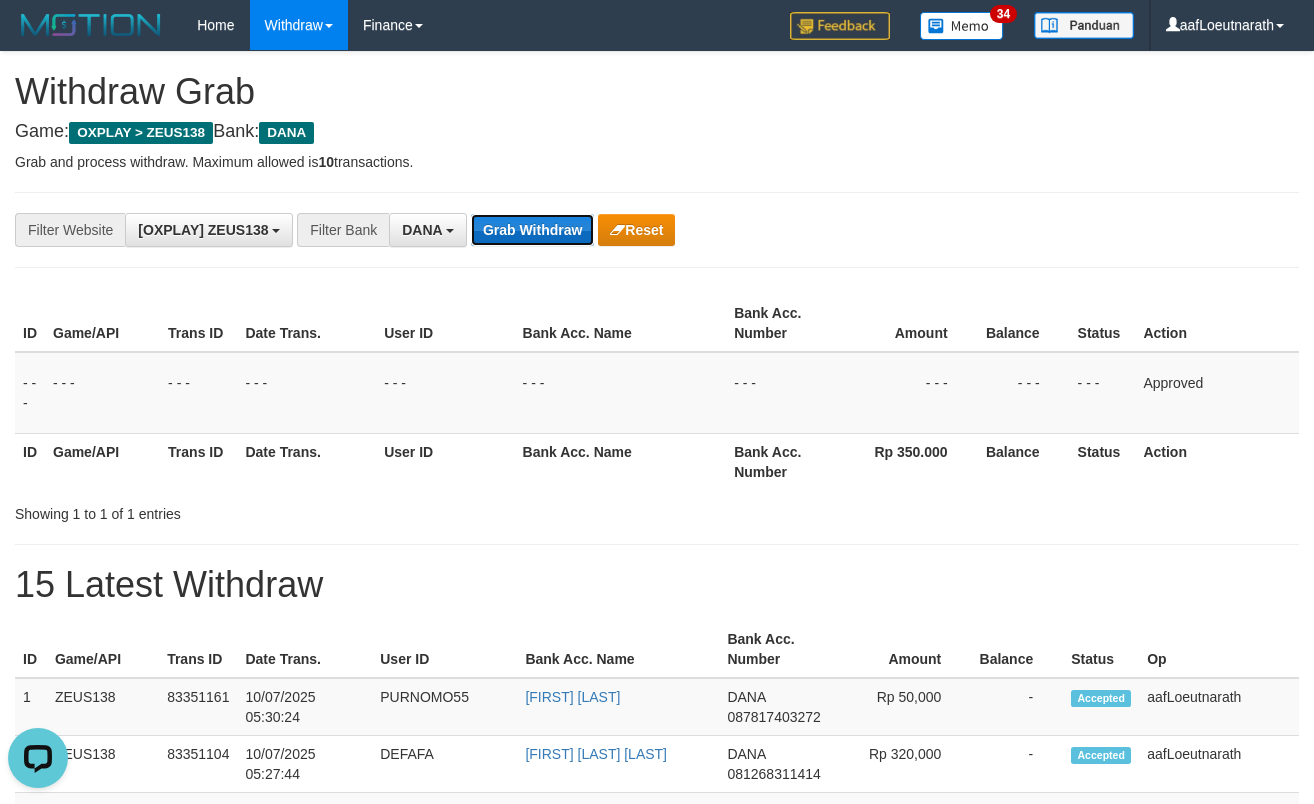 drag, startPoint x: 570, startPoint y: 227, endPoint x: 573, endPoint y: 243, distance: 16.27882 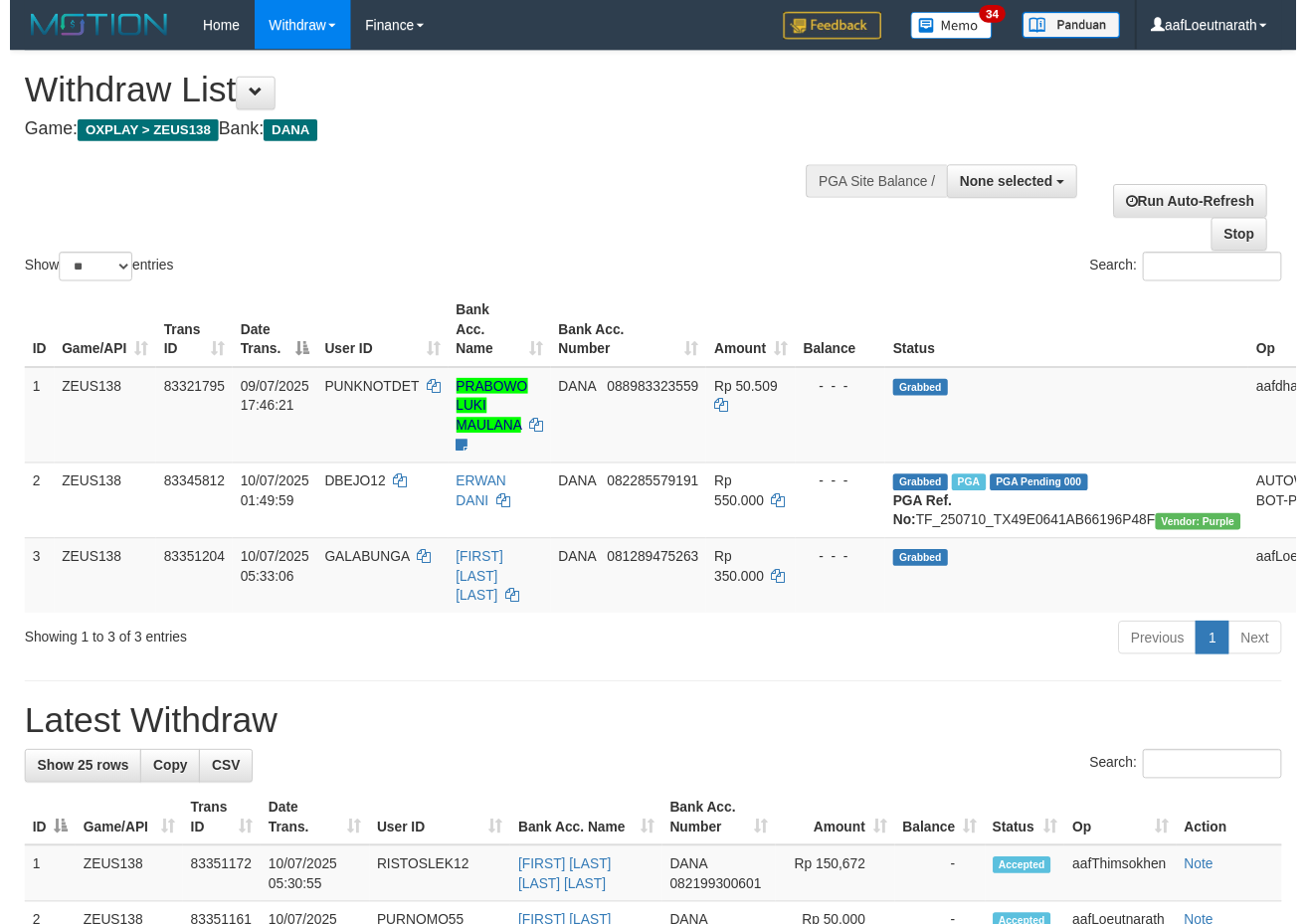 scroll, scrollTop: 0, scrollLeft: 0, axis: both 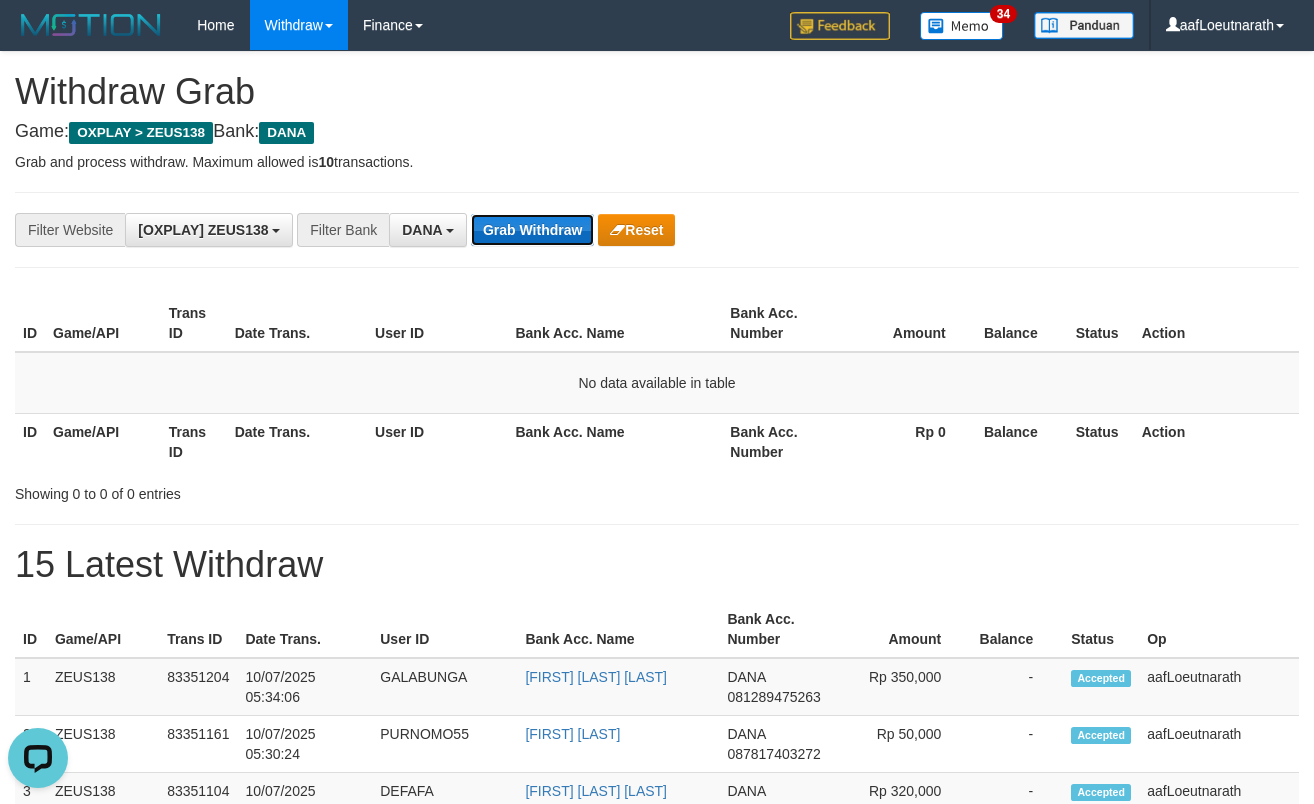 click on "Grab Withdraw" at bounding box center [532, 230] 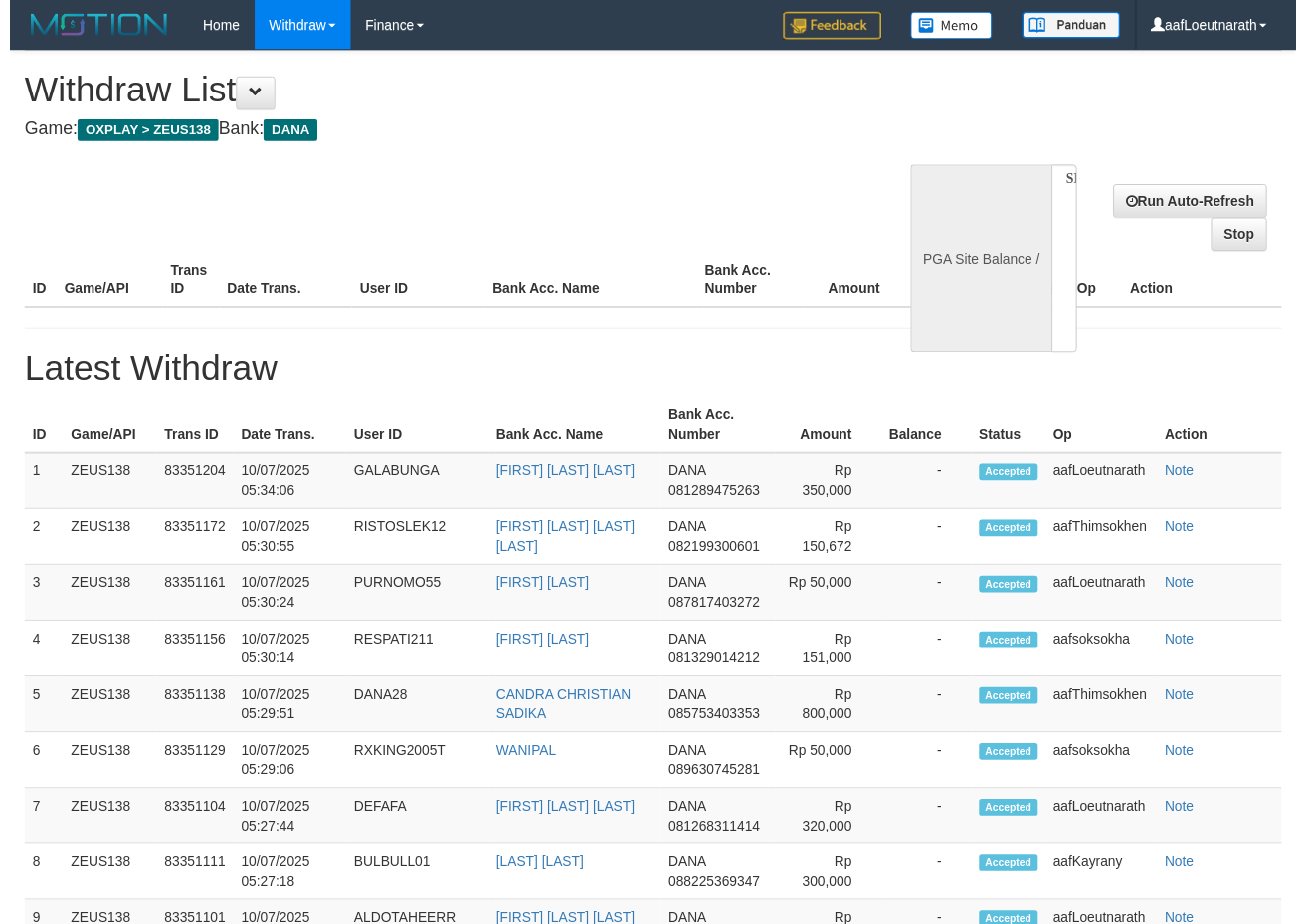 scroll, scrollTop: 0, scrollLeft: 0, axis: both 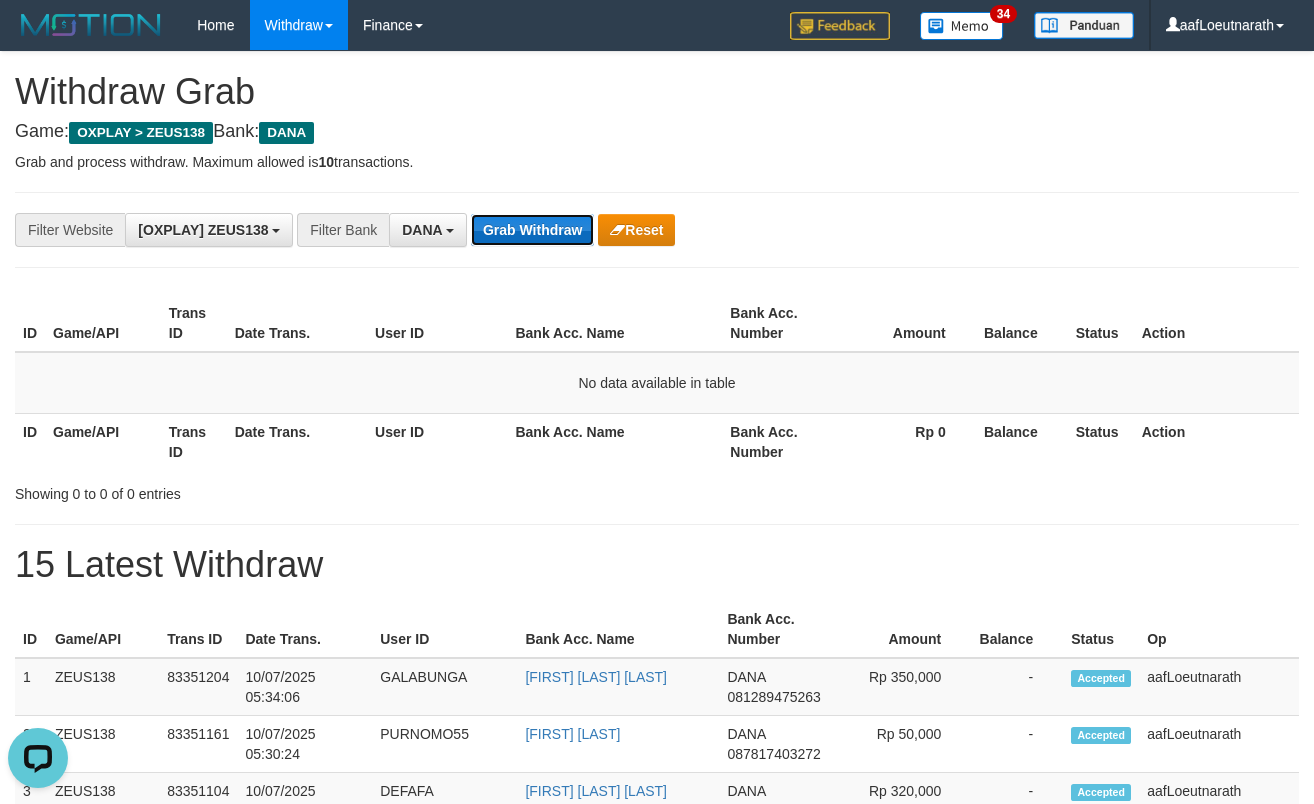 click on "Grab Withdraw" at bounding box center (532, 230) 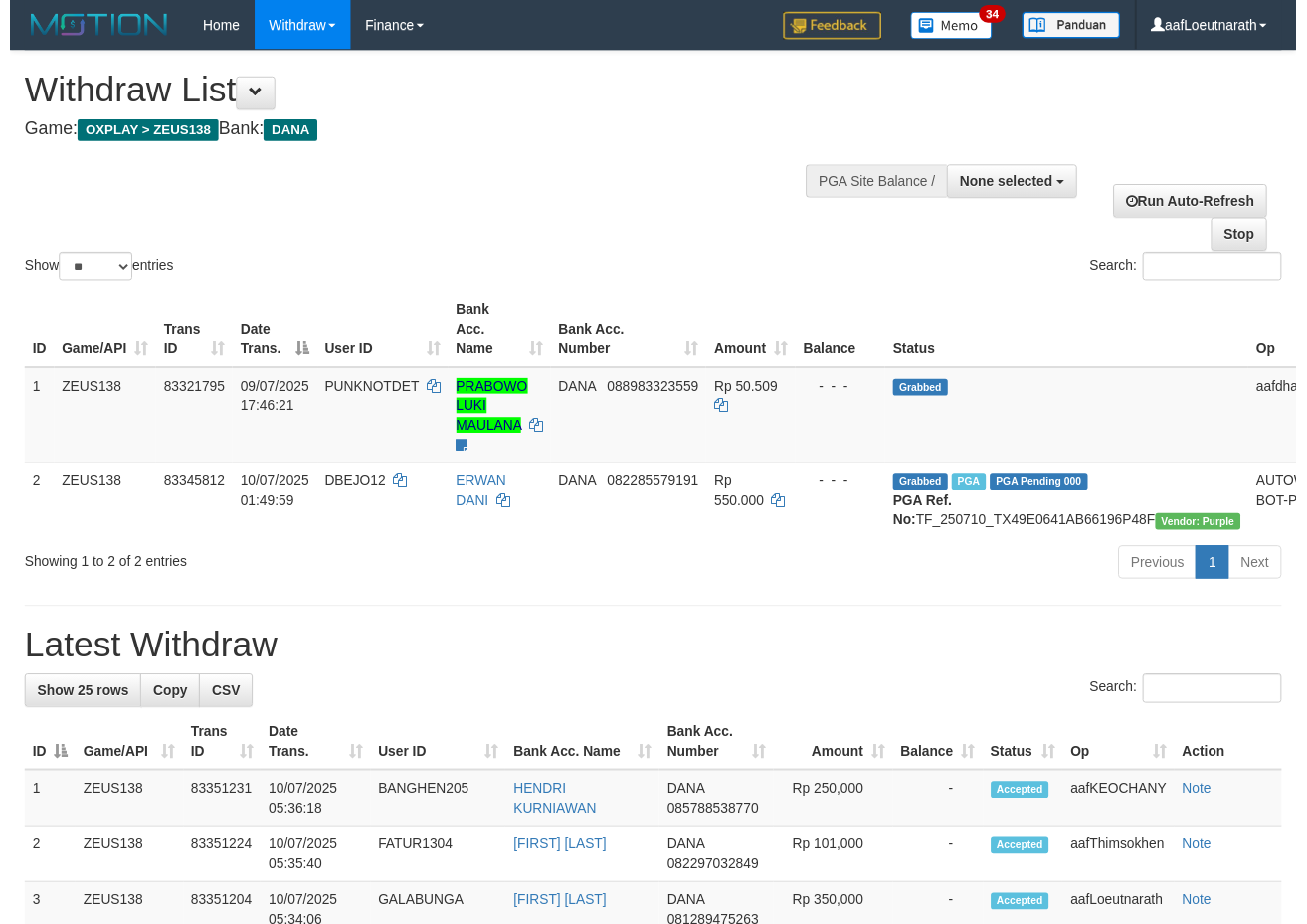 scroll, scrollTop: 0, scrollLeft: 0, axis: both 